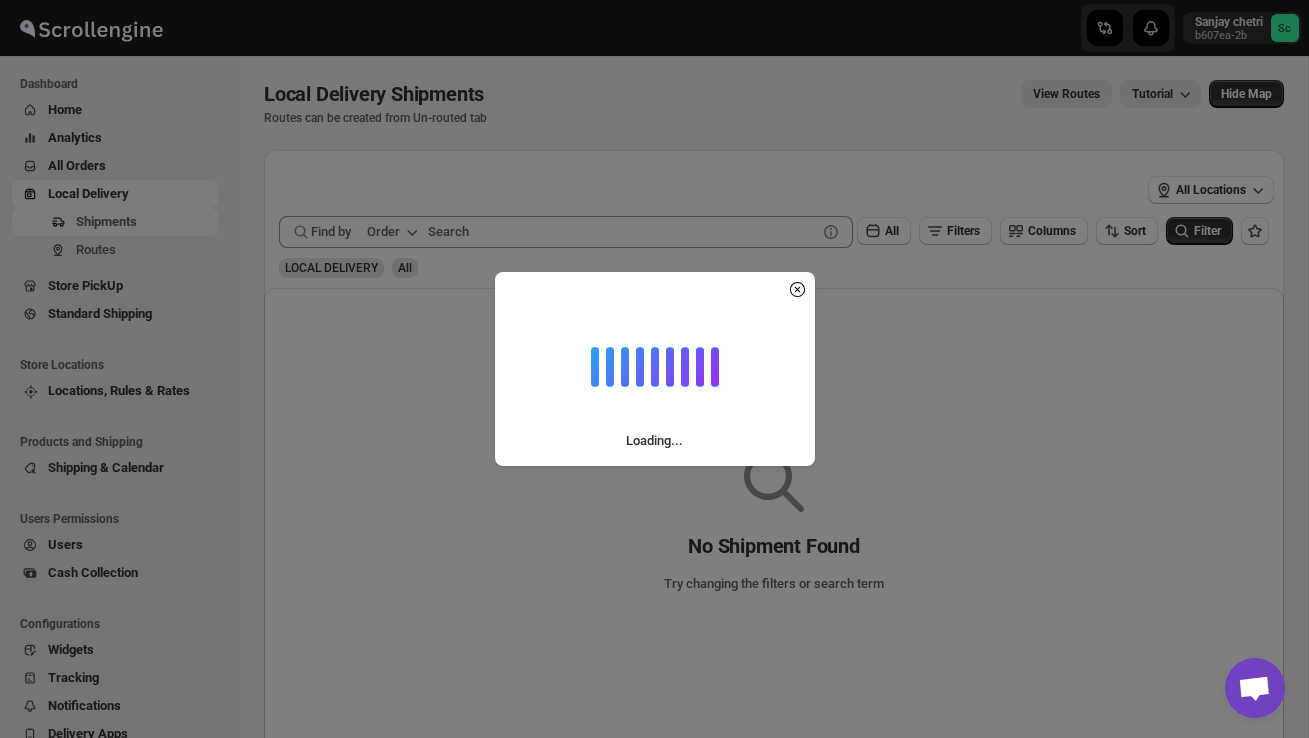 scroll, scrollTop: 0, scrollLeft: 0, axis: both 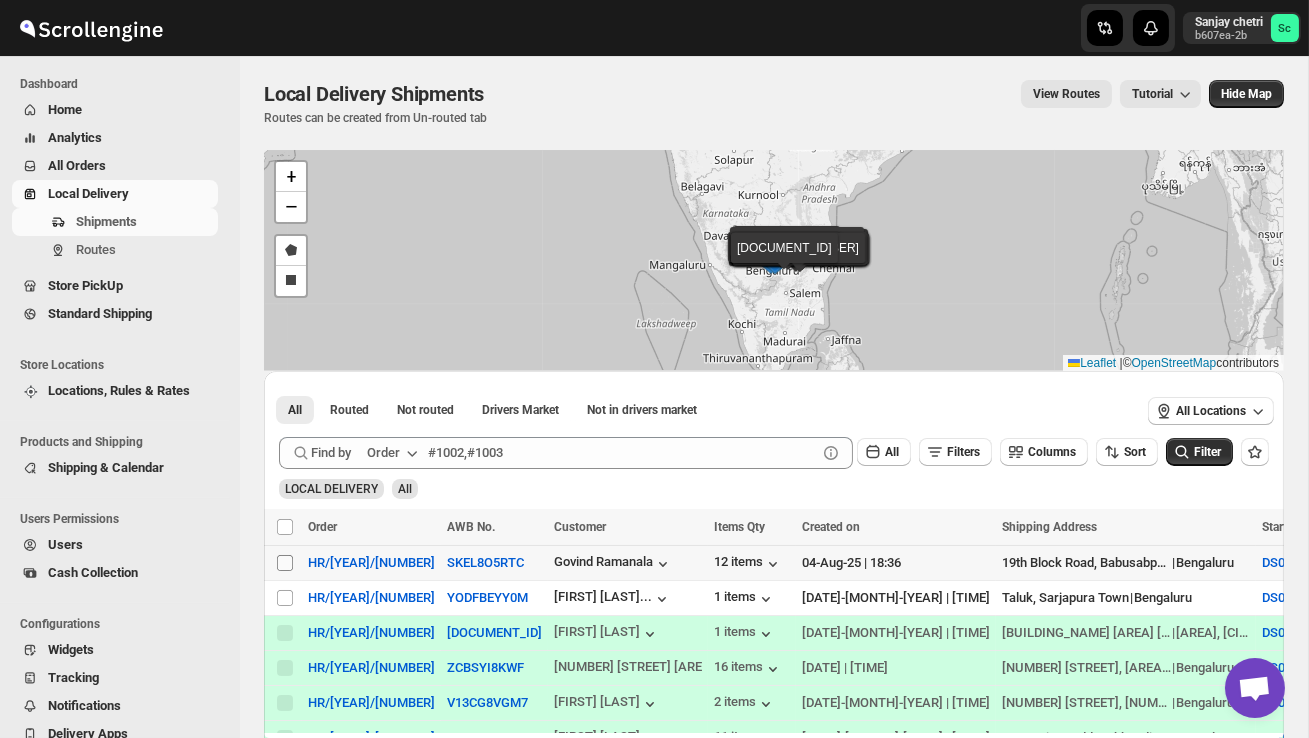 click on "Select shipment" at bounding box center [285, 563] 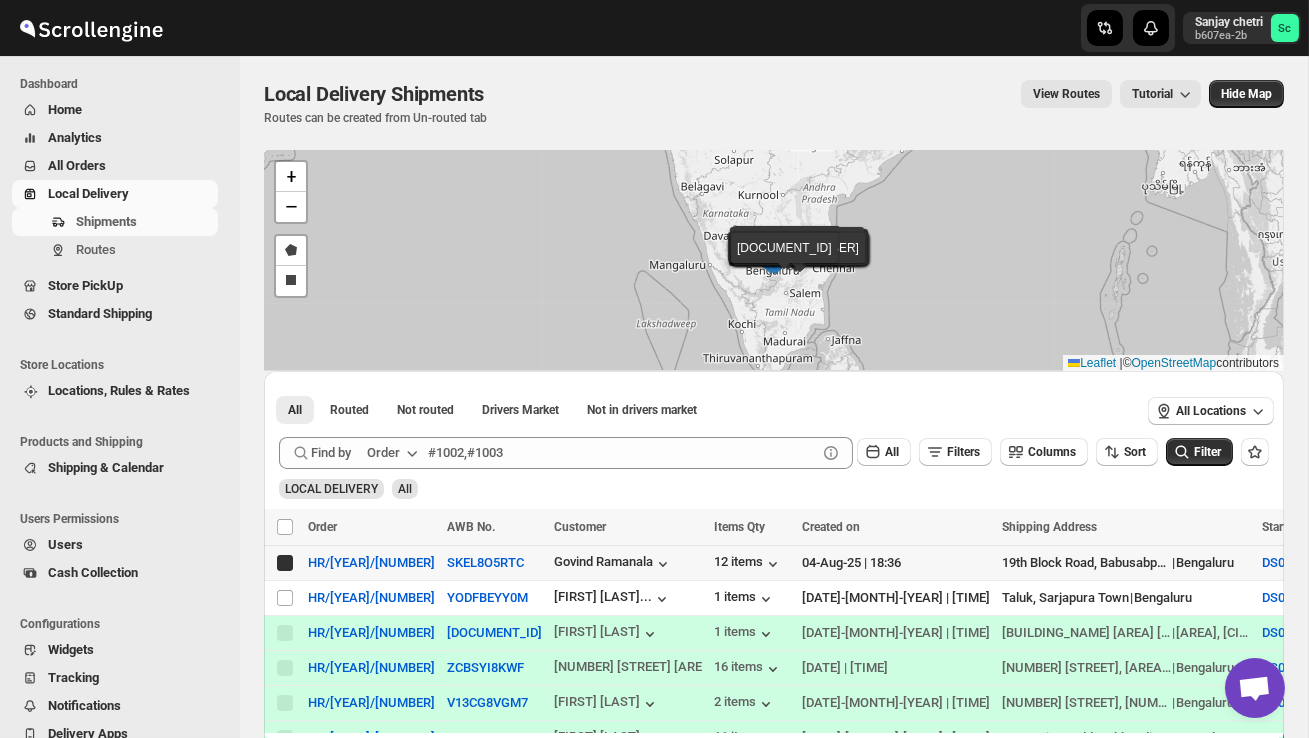 checkbox on "true" 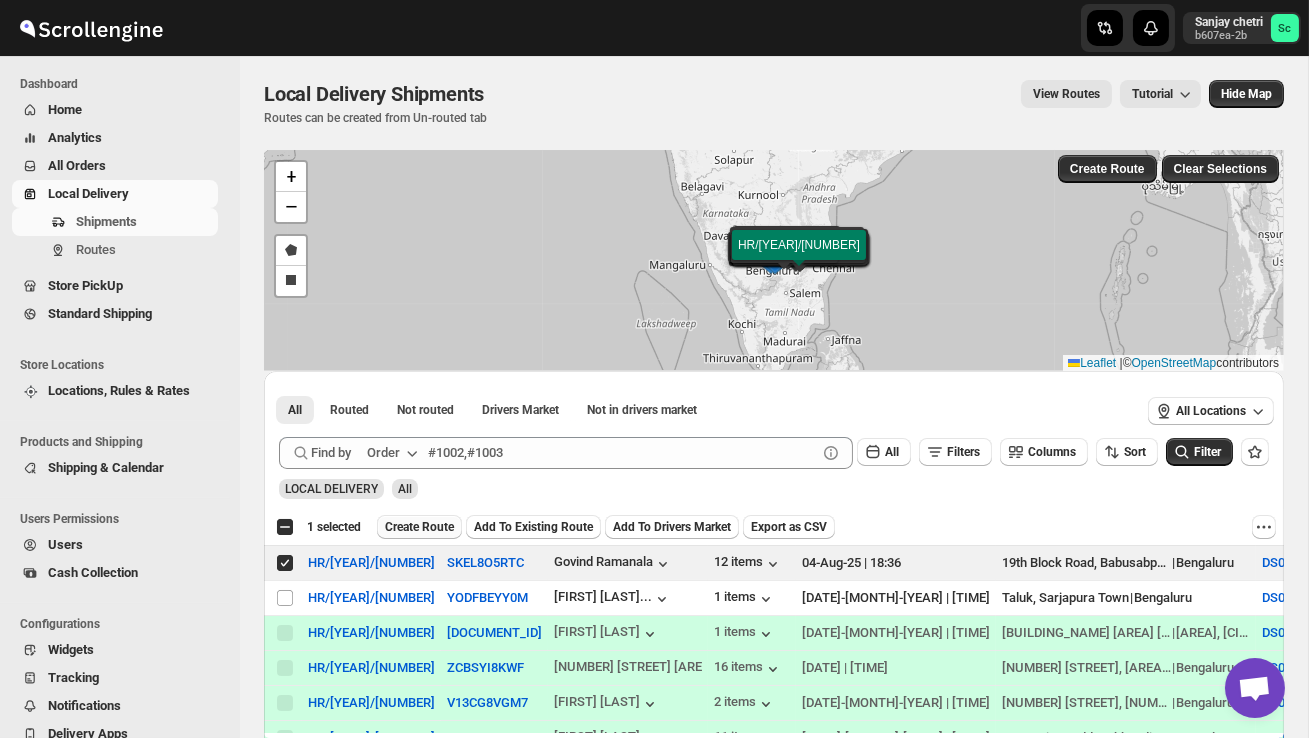 click on "Create Route" at bounding box center (419, 527) 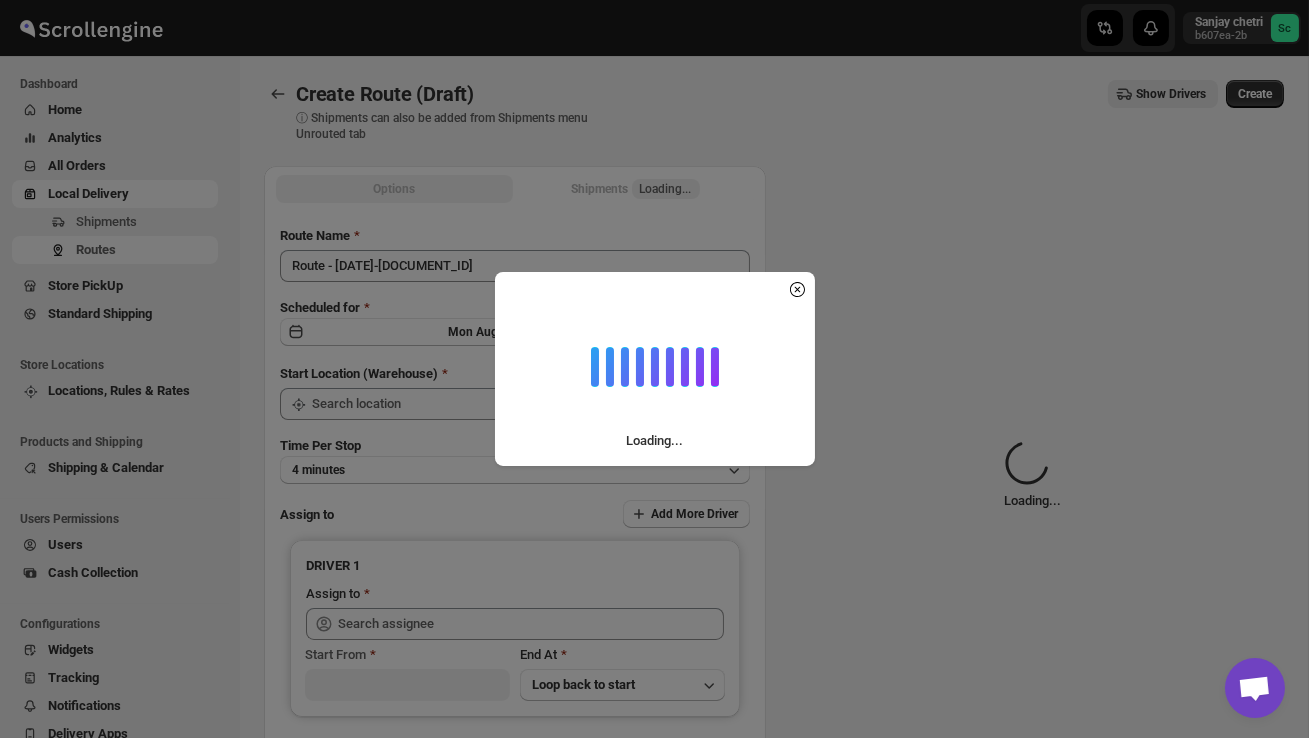 type on "DS02 Bileshivale" 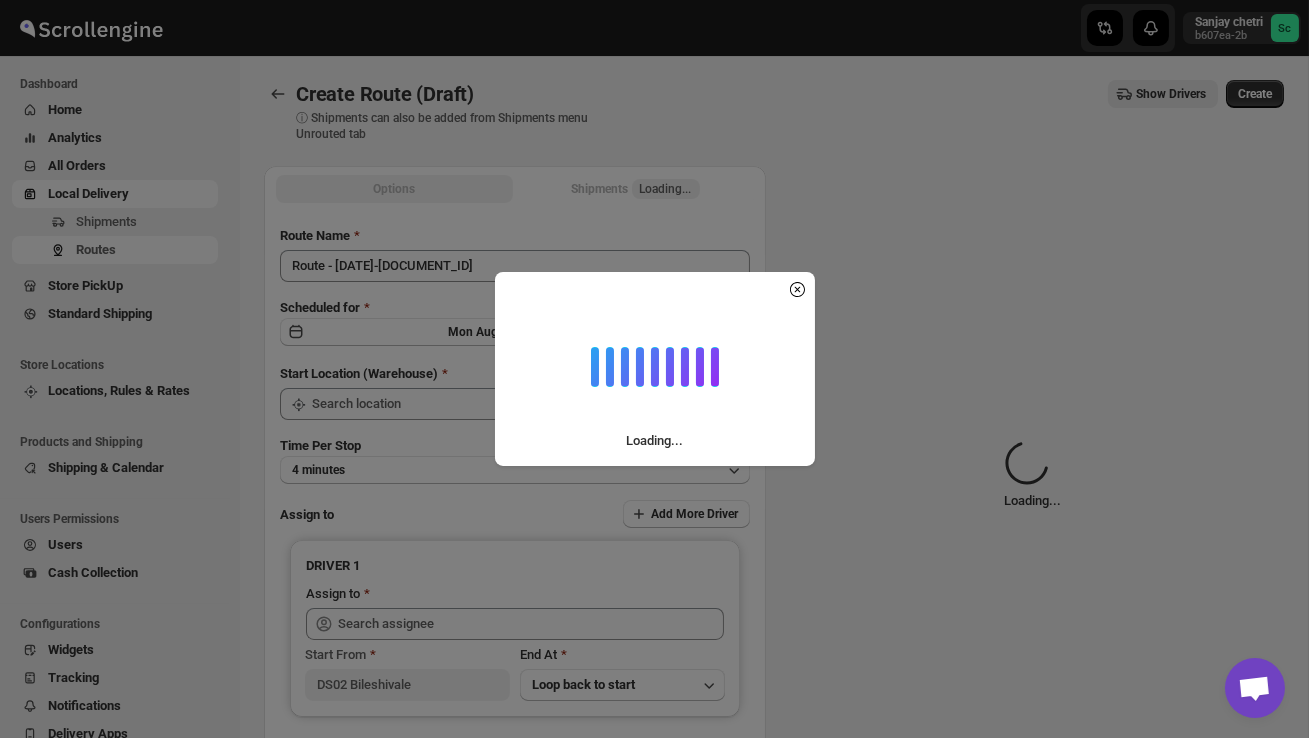 type on "DS02 Bileshivale" 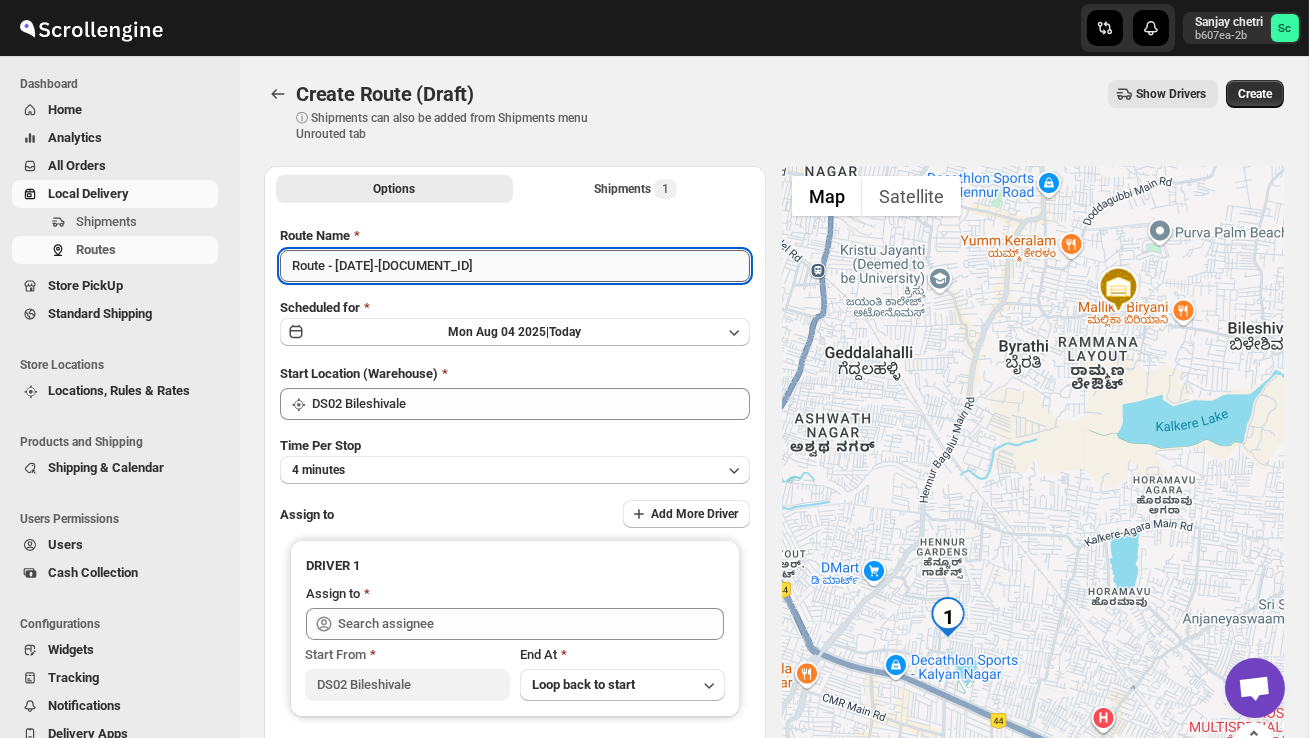 click on "Route - [DATE]-[DOCUMENT_ID]" at bounding box center [515, 266] 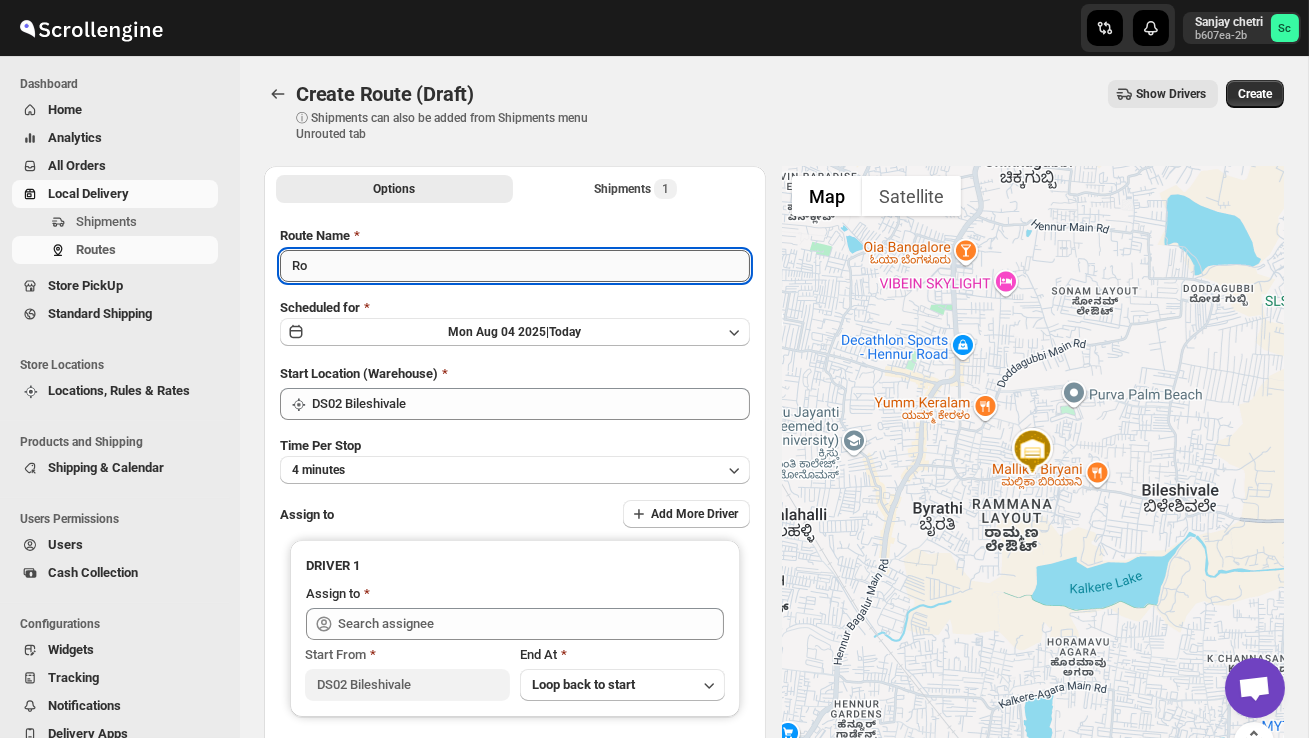 type on "R" 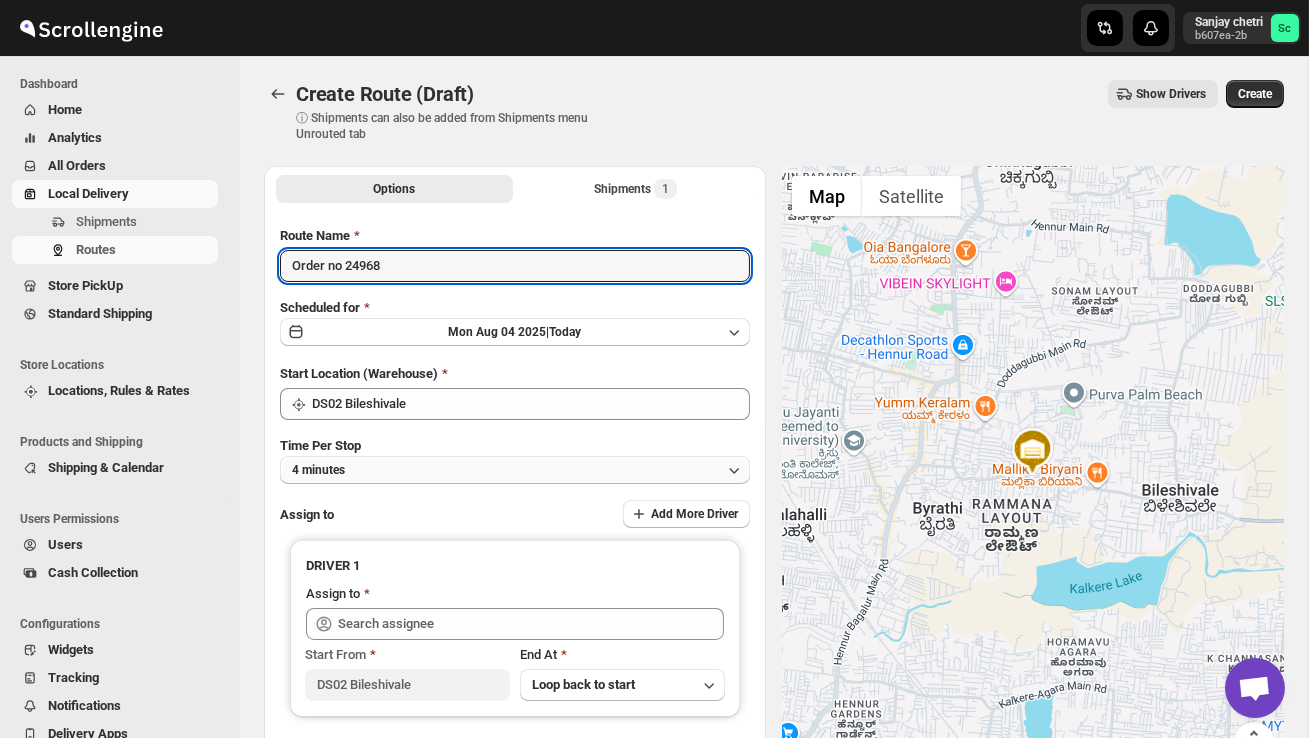 type on "Order no 24968" 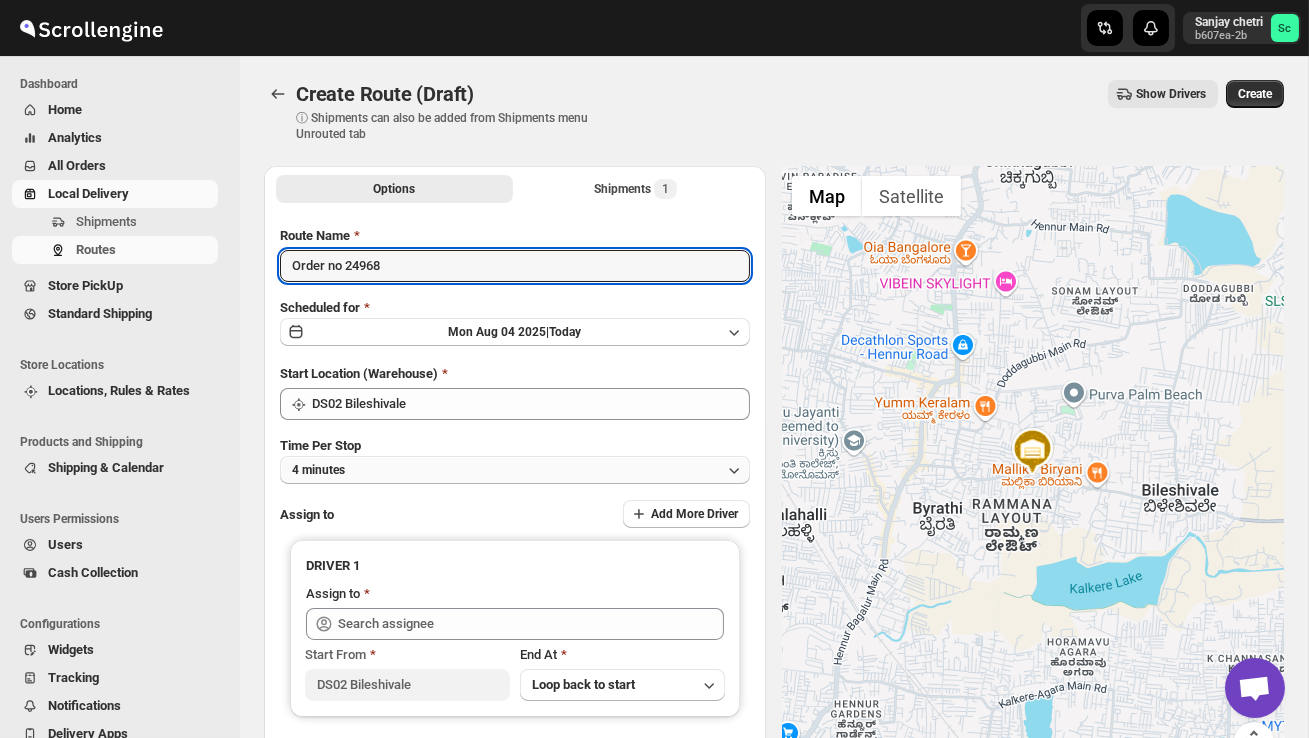 click on "4 minutes" at bounding box center [515, 470] 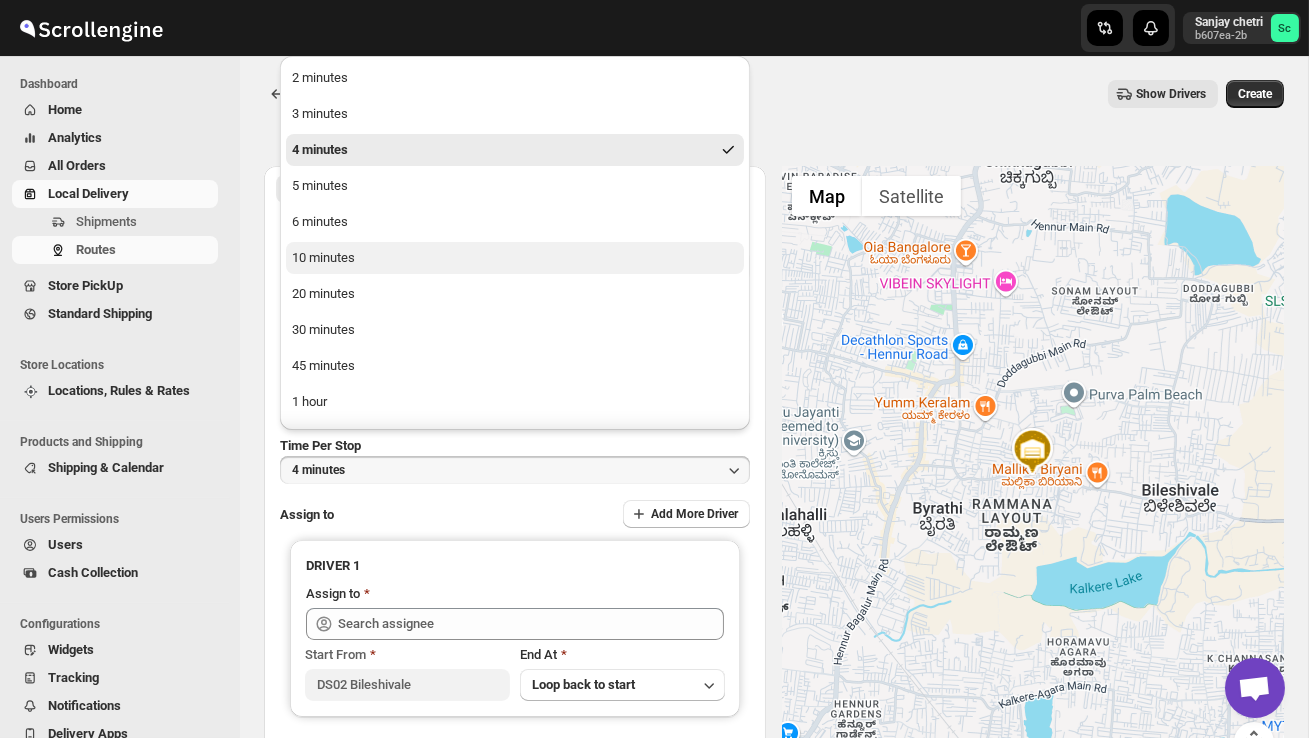 click on "10 minutes" at bounding box center (515, 258) 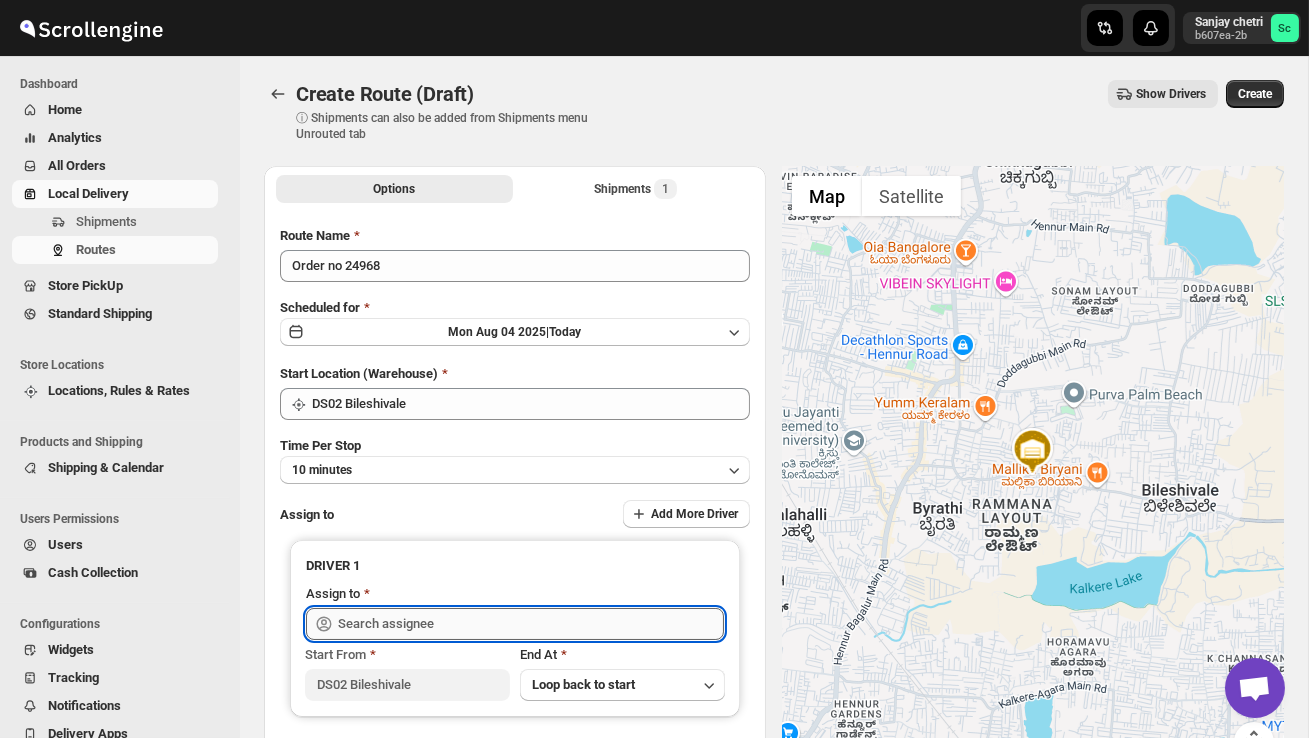 click at bounding box center (531, 624) 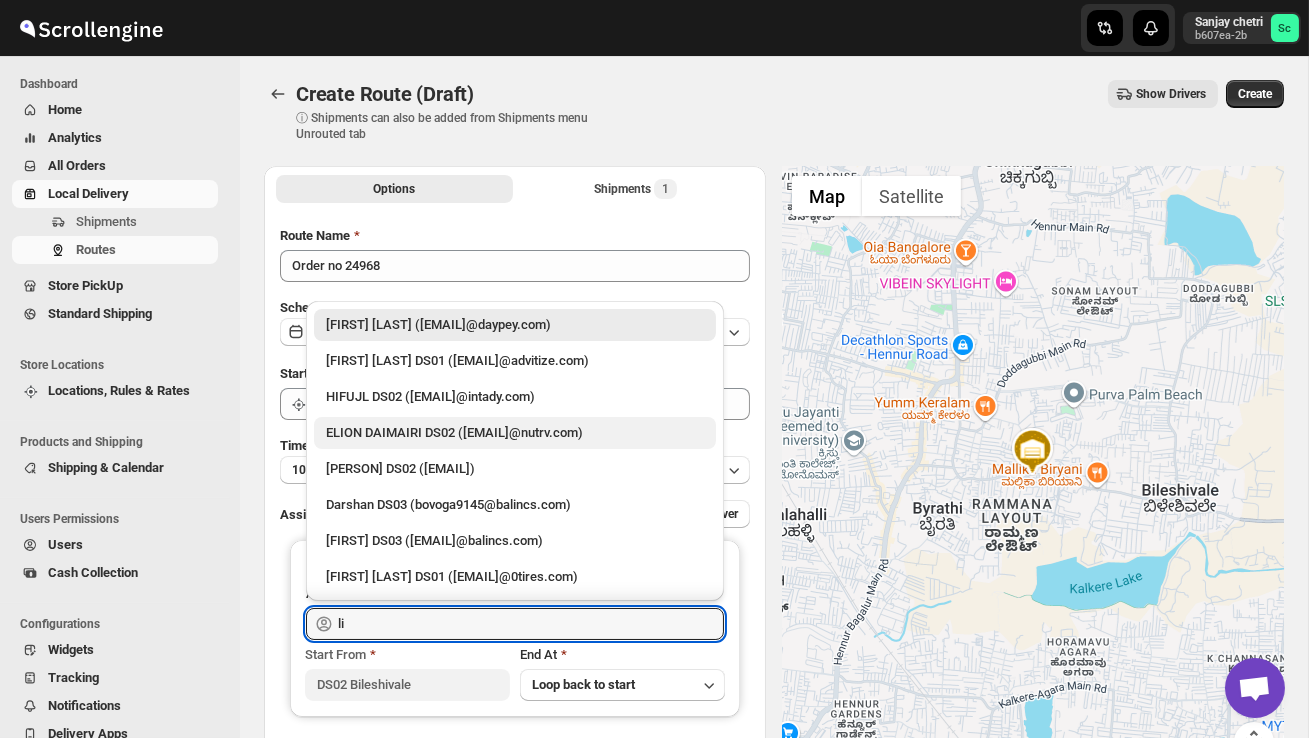 click on "ELION DAIMAIRI DS02 ([EMAIL]@nutrv.com)" at bounding box center [515, 433] 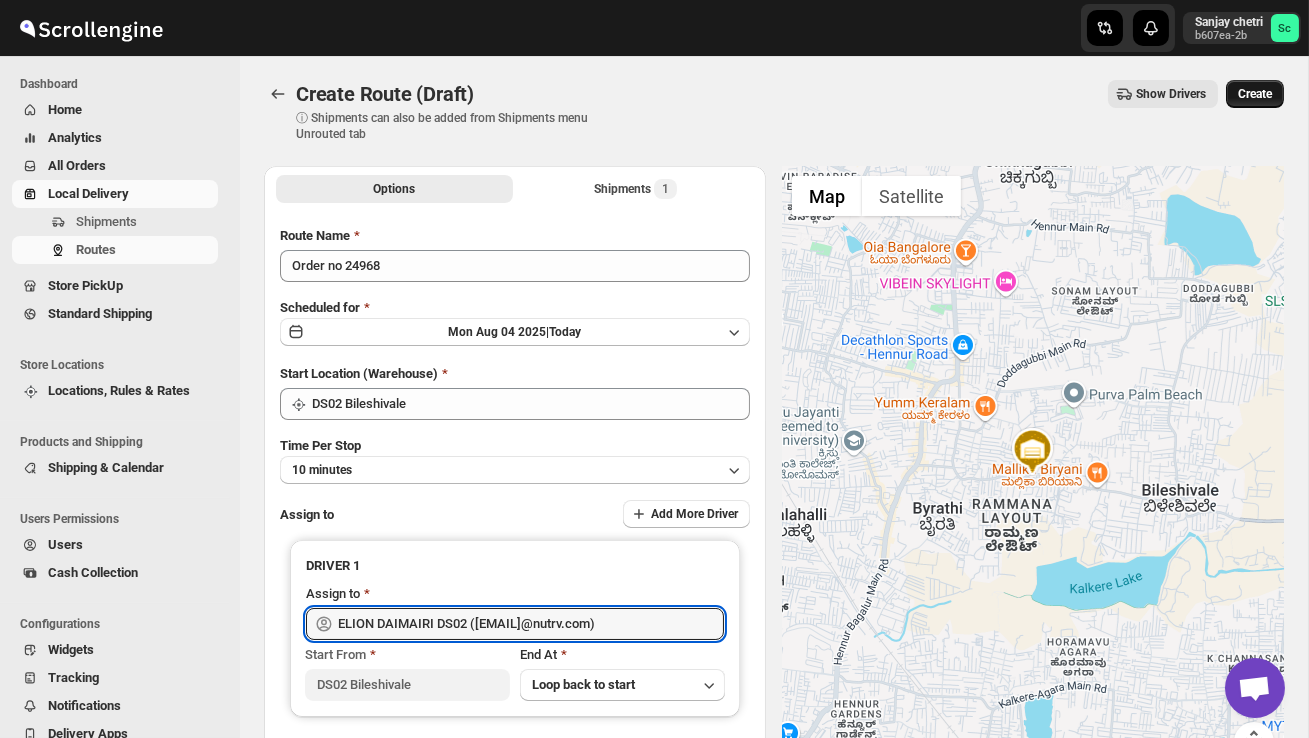 type on "ELION DAIMAIRI DS02 ([EMAIL]@nutrv.com)" 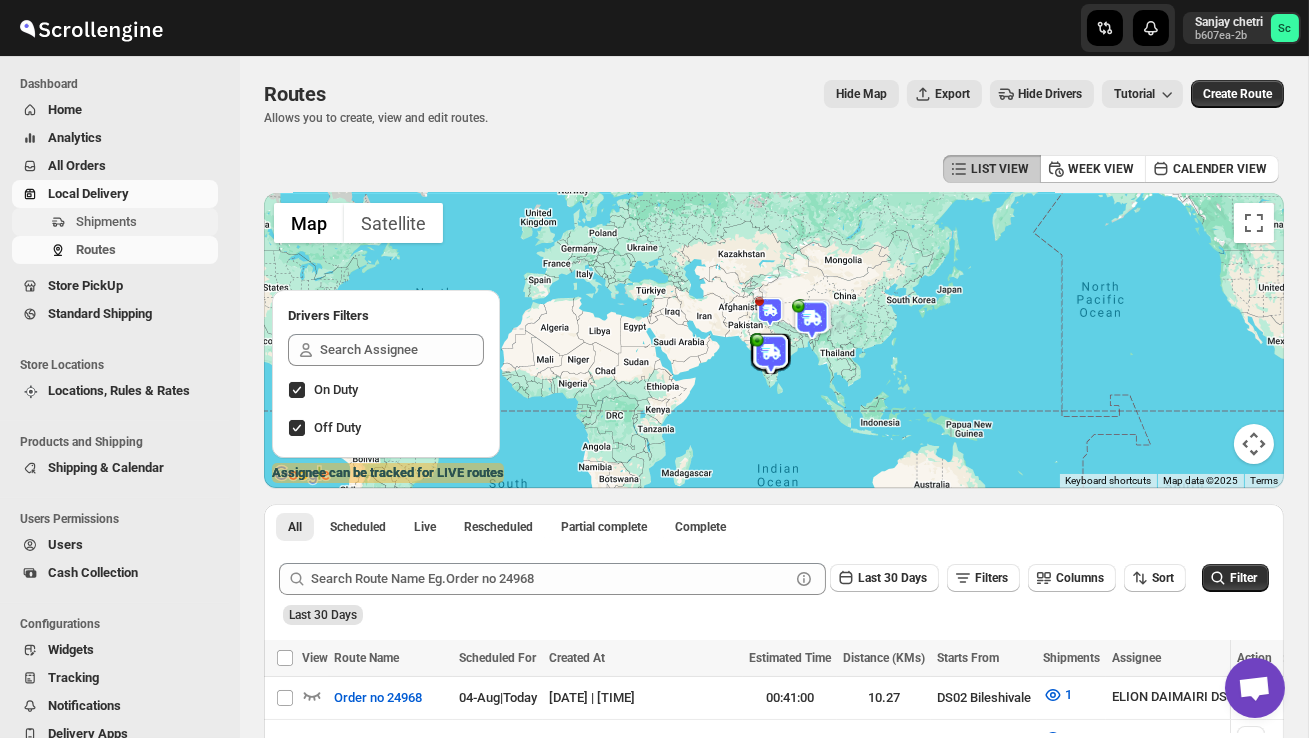 click on "Shipments" at bounding box center [106, 221] 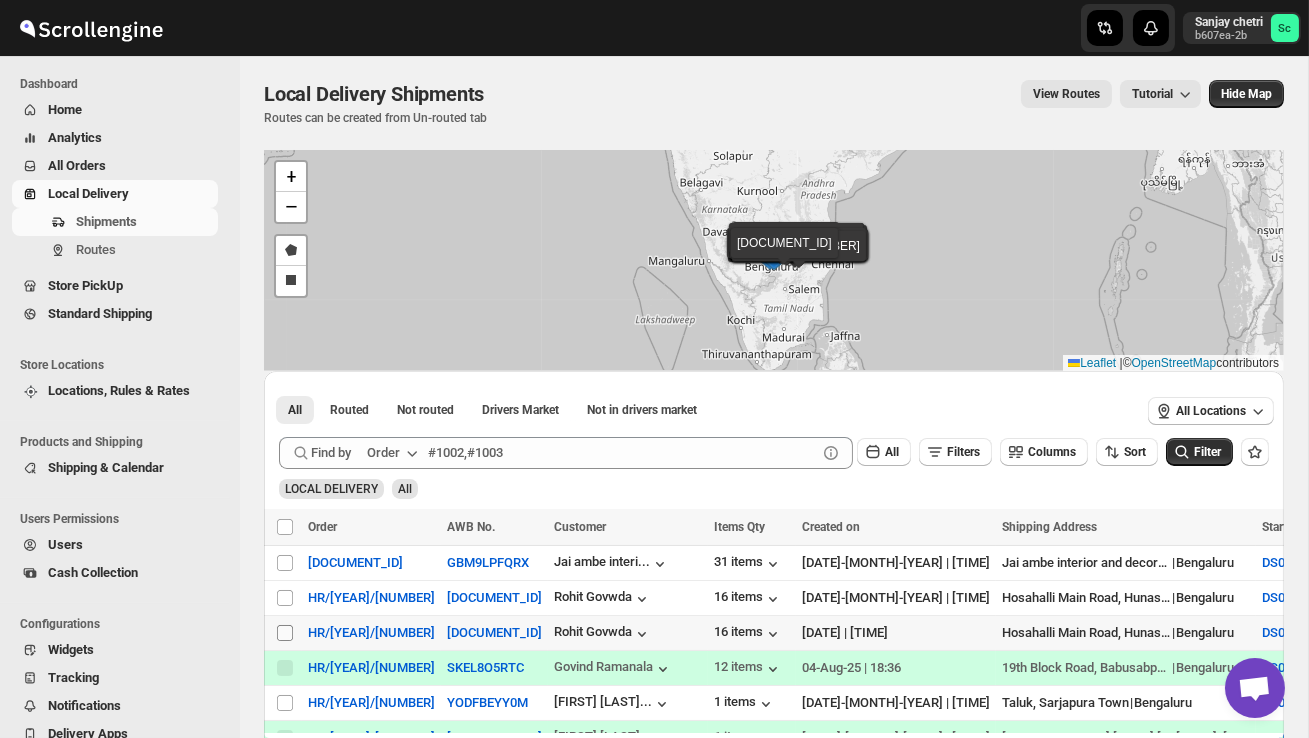 click on "Select shipment" at bounding box center (285, 633) 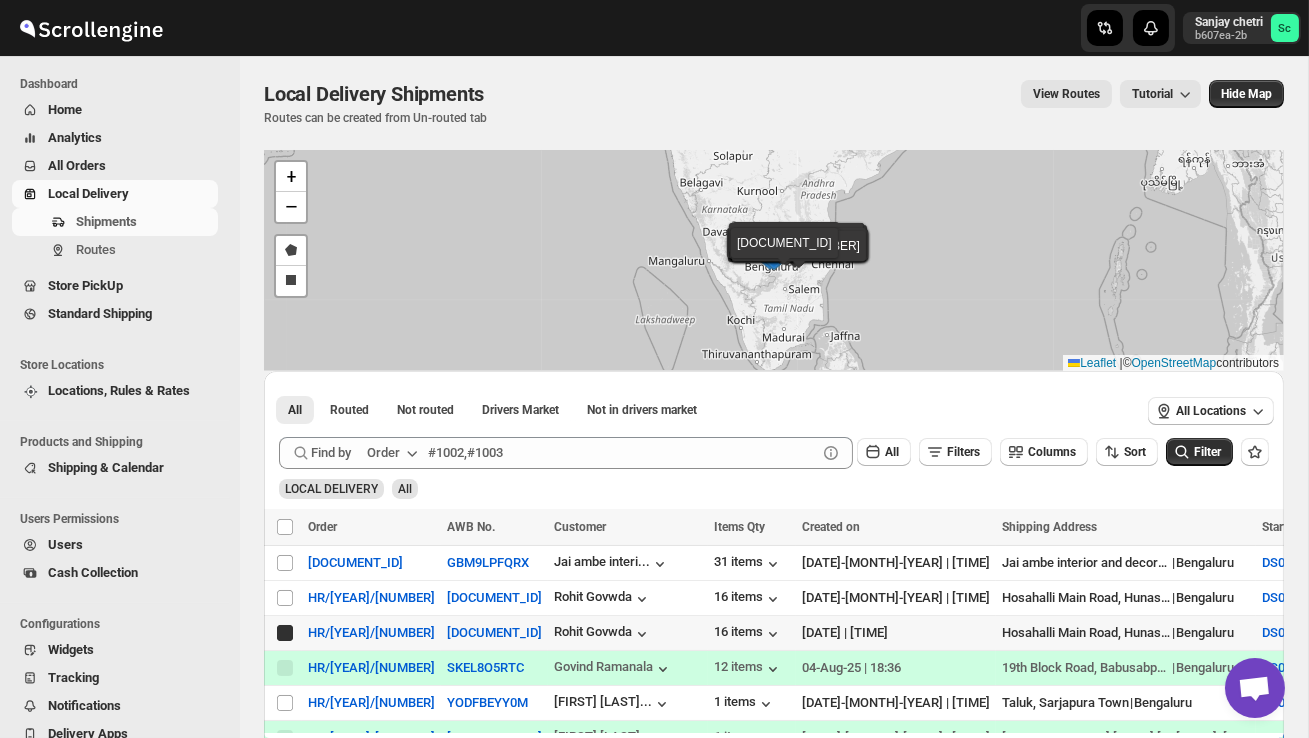 checkbox on "true" 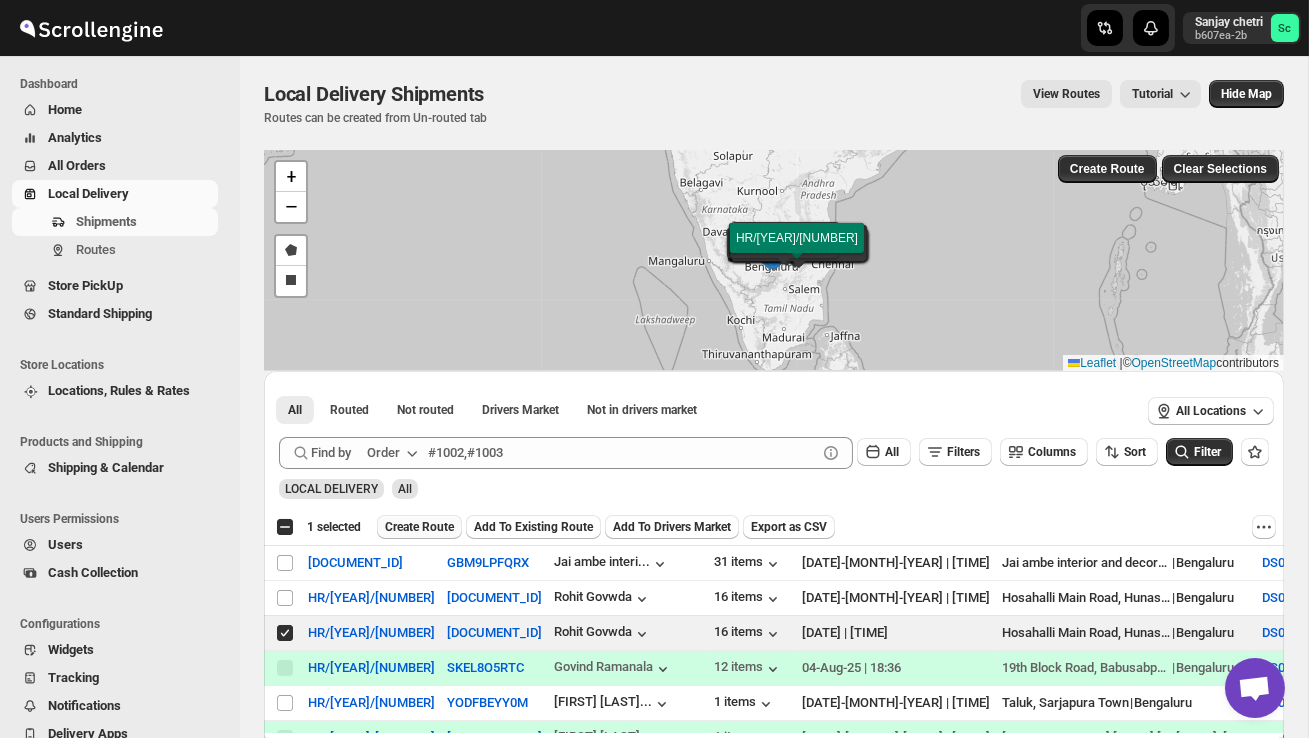 click on "Create Route" at bounding box center [419, 527] 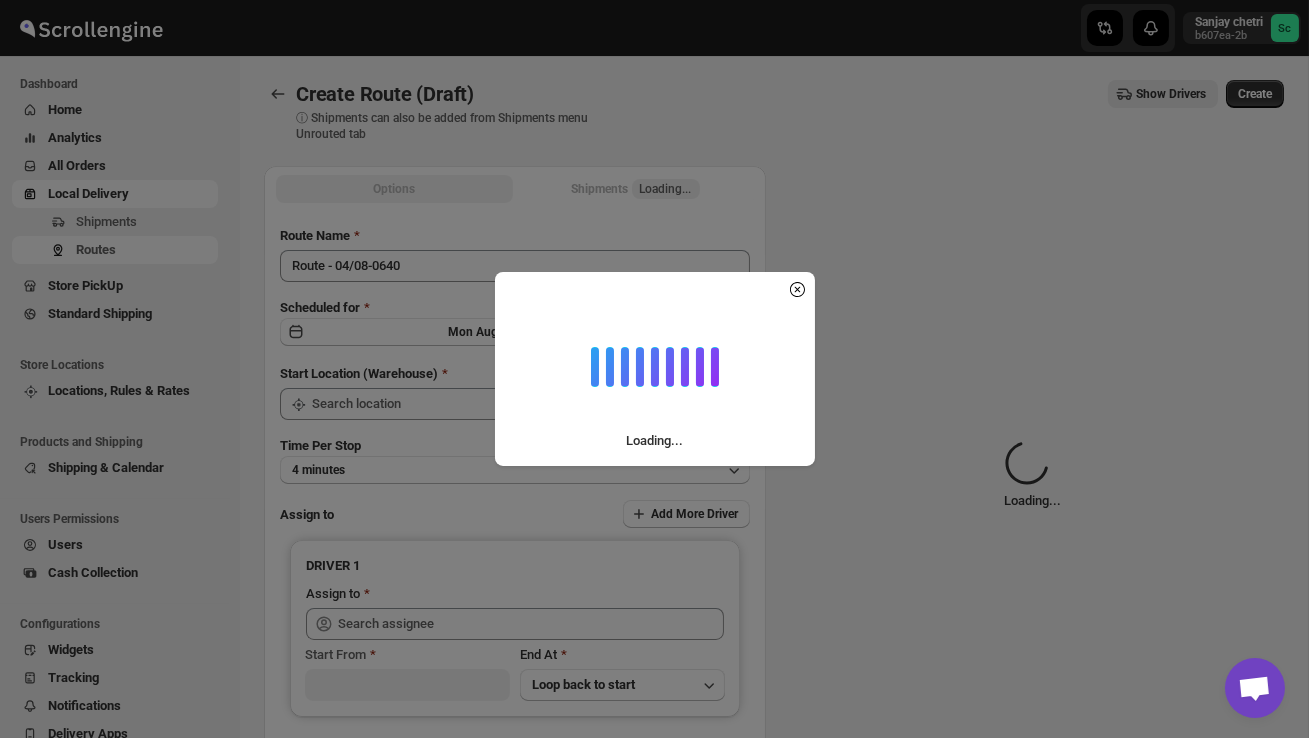 type on "DS02 Bileshivale" 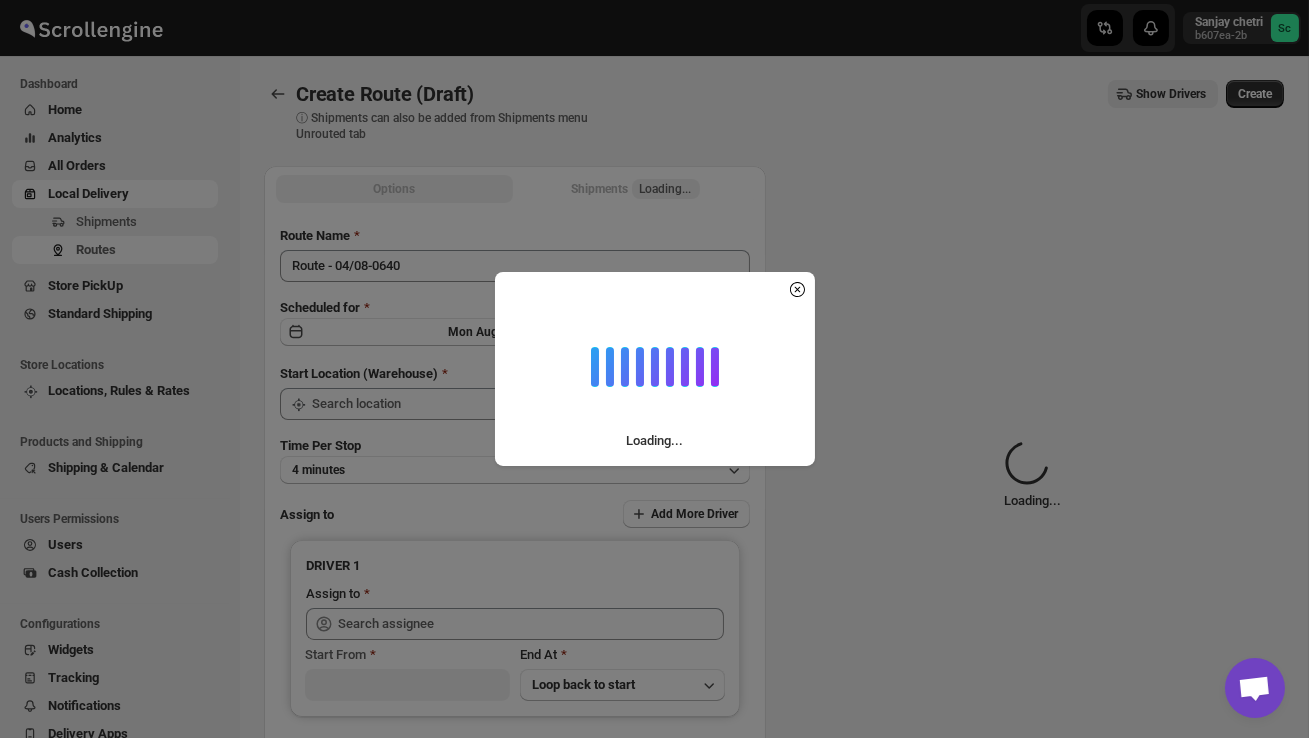 type on "DS02 Bileshivale" 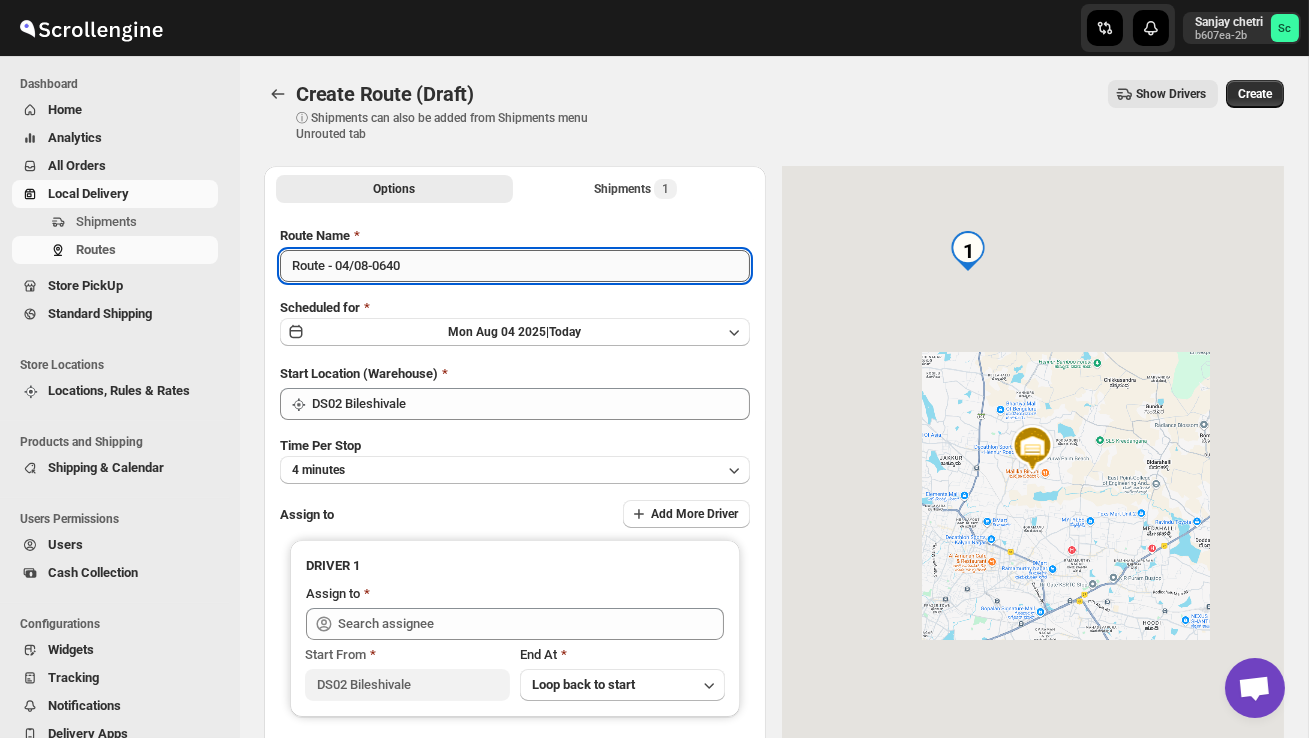 click on "Route - 04/08-0640" at bounding box center (515, 266) 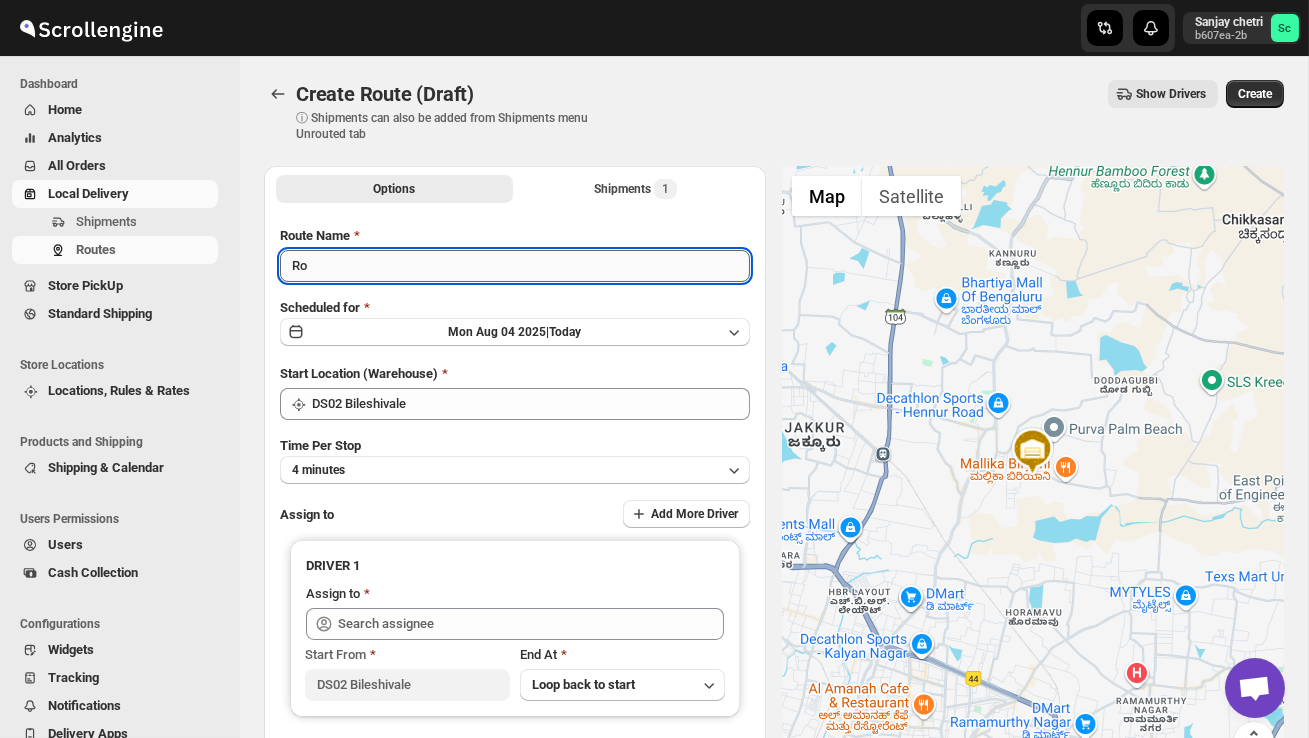 type on "R" 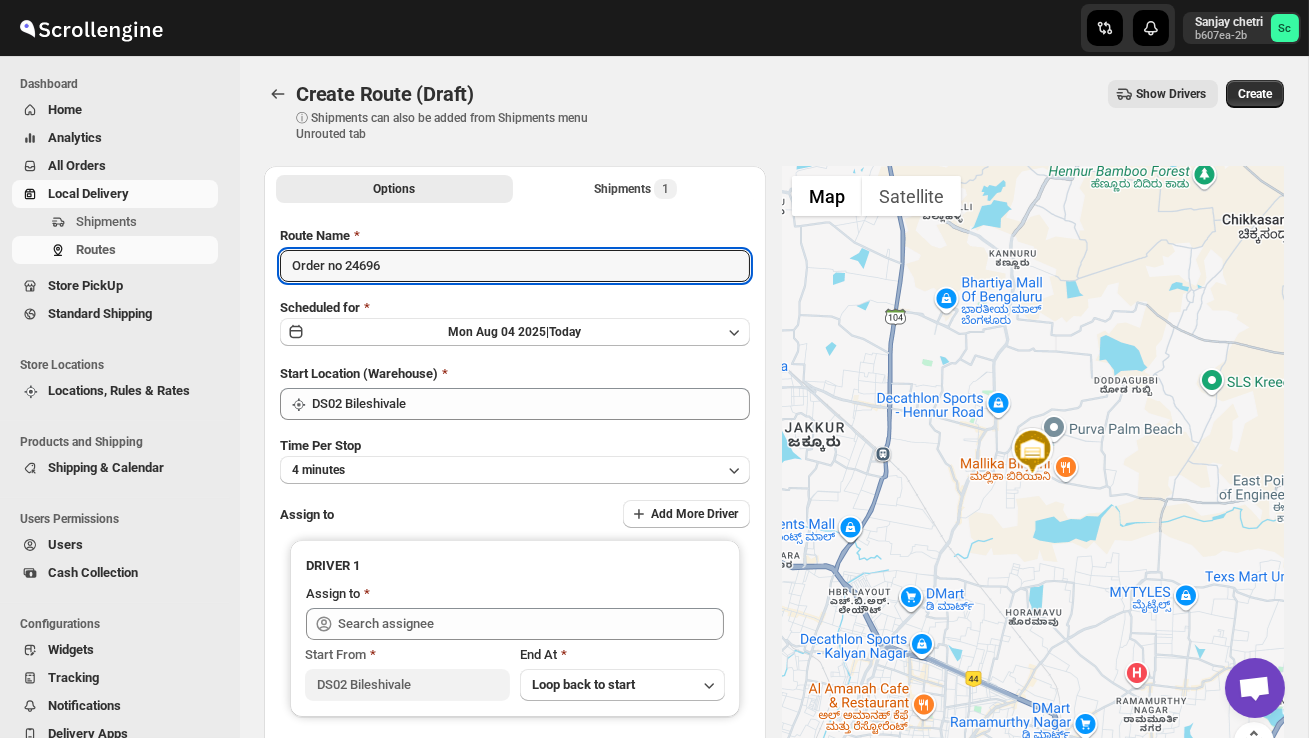 type on "Order no 24696" 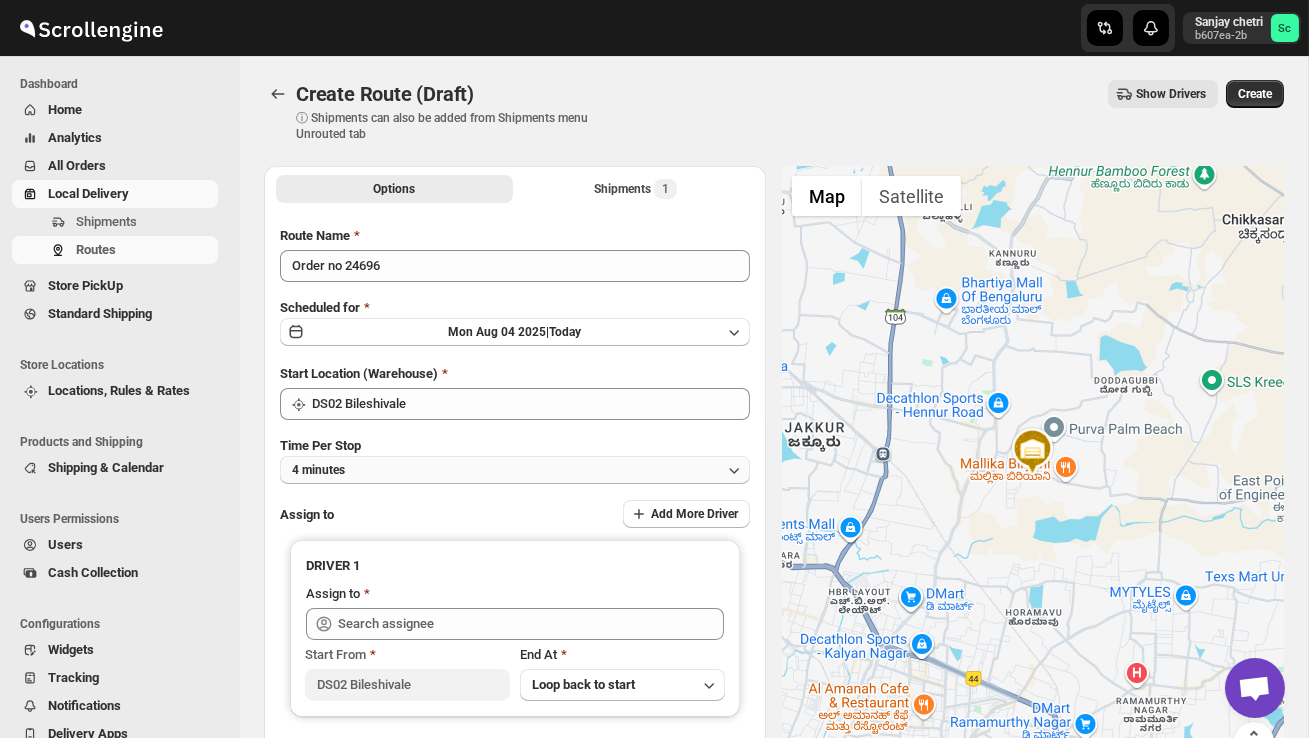 click on "4 minutes" at bounding box center (515, 470) 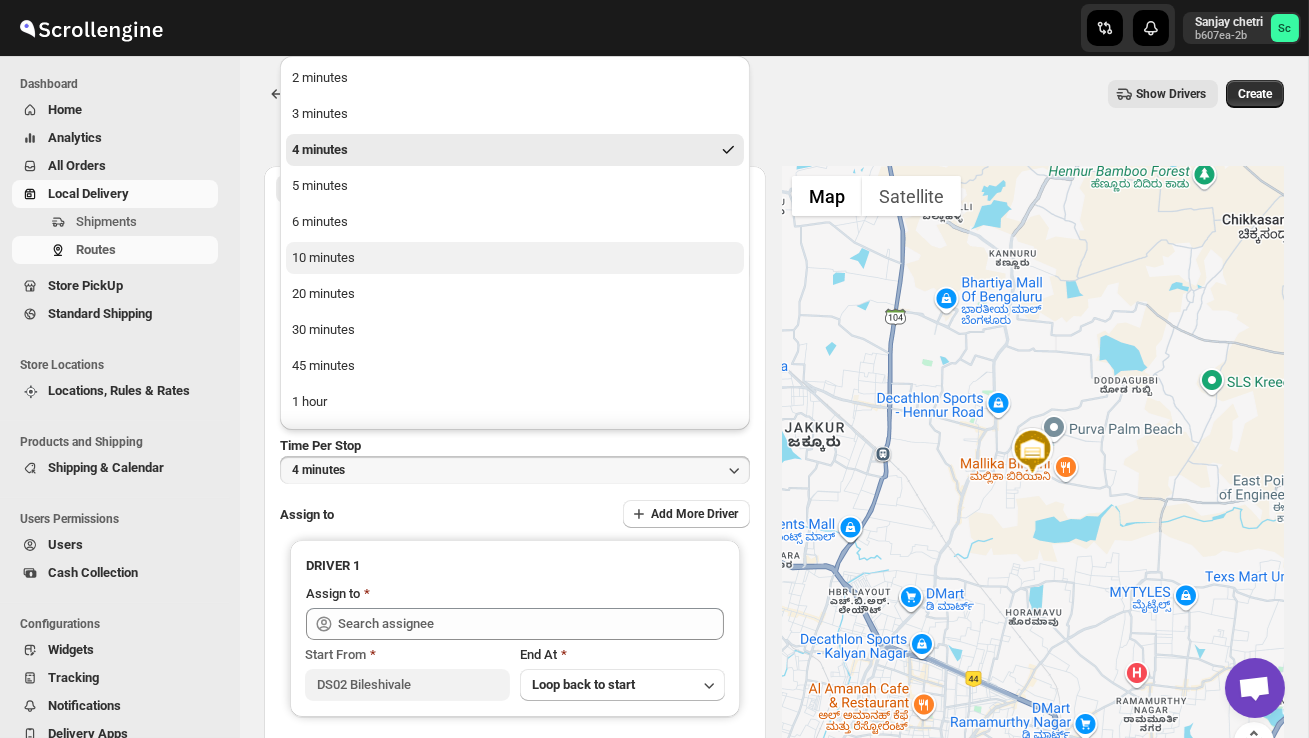 click on "10 minutes" at bounding box center (515, 258) 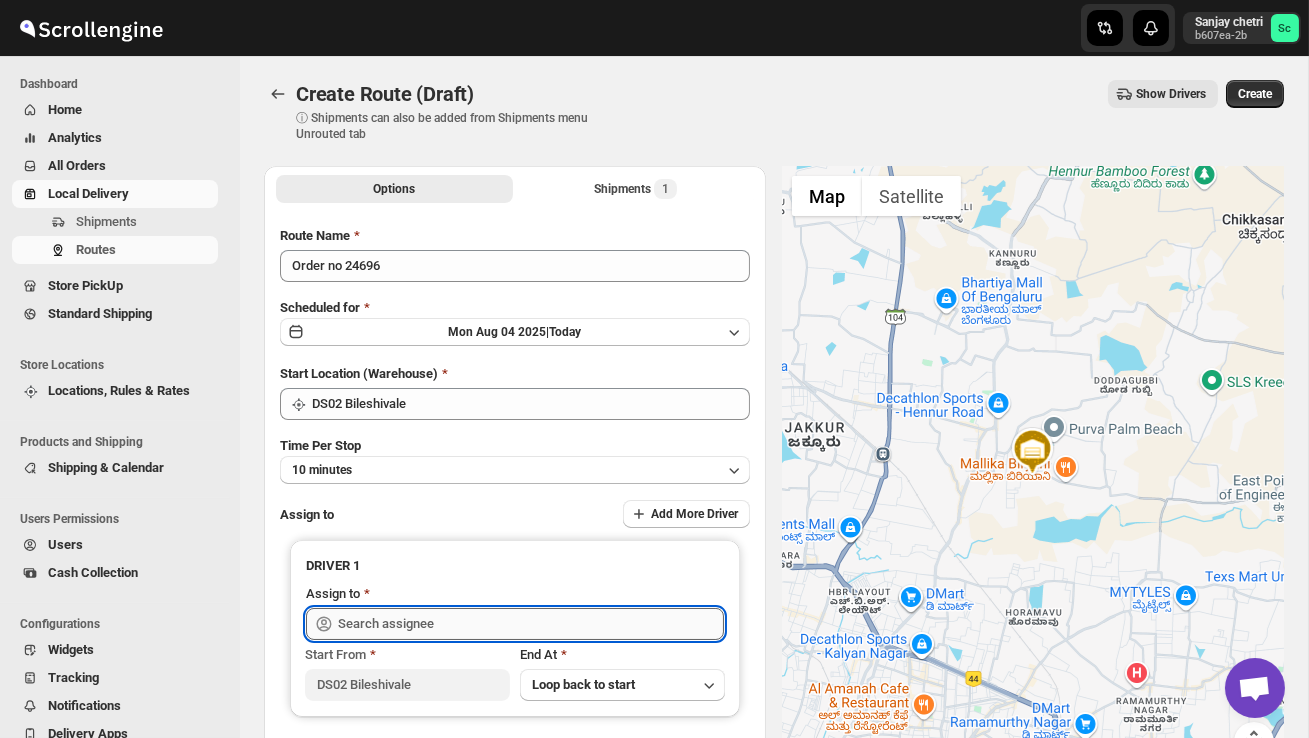 click at bounding box center [531, 624] 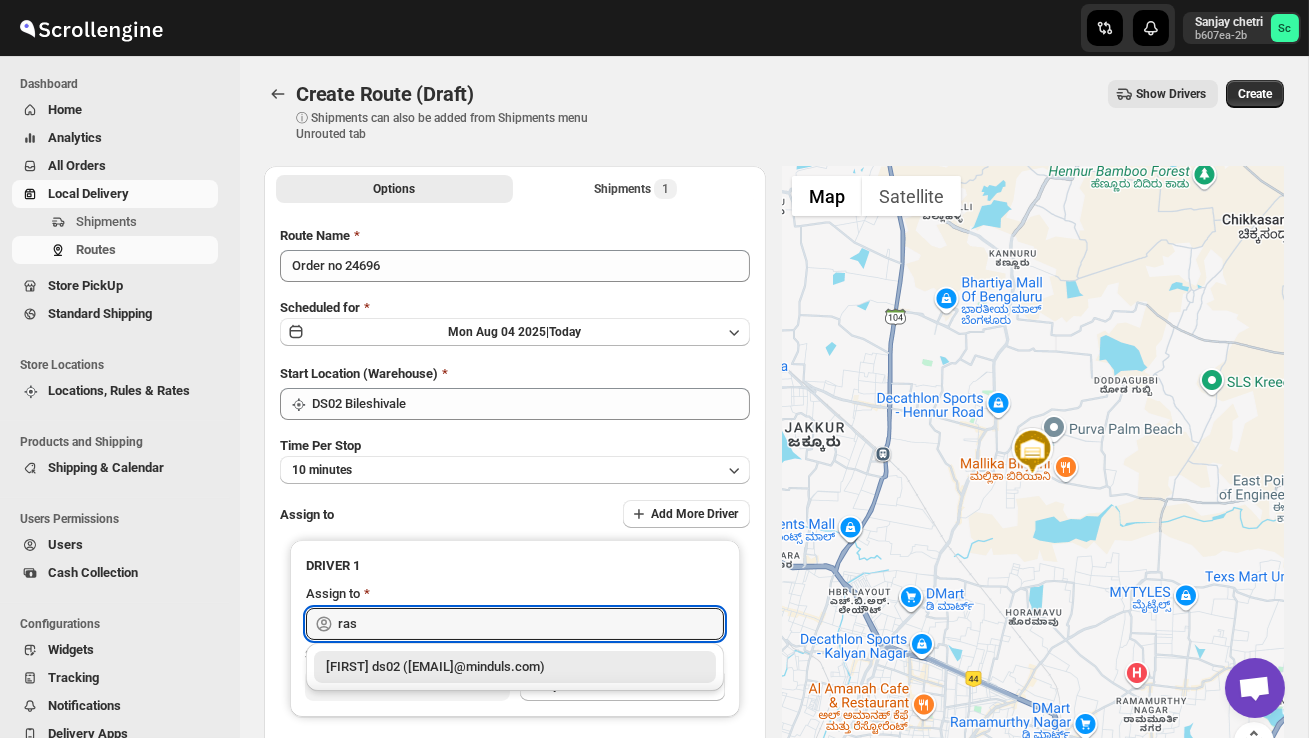 click on "[FIRST] ds02 ([EMAIL]@minduls.com)" at bounding box center (515, 667) 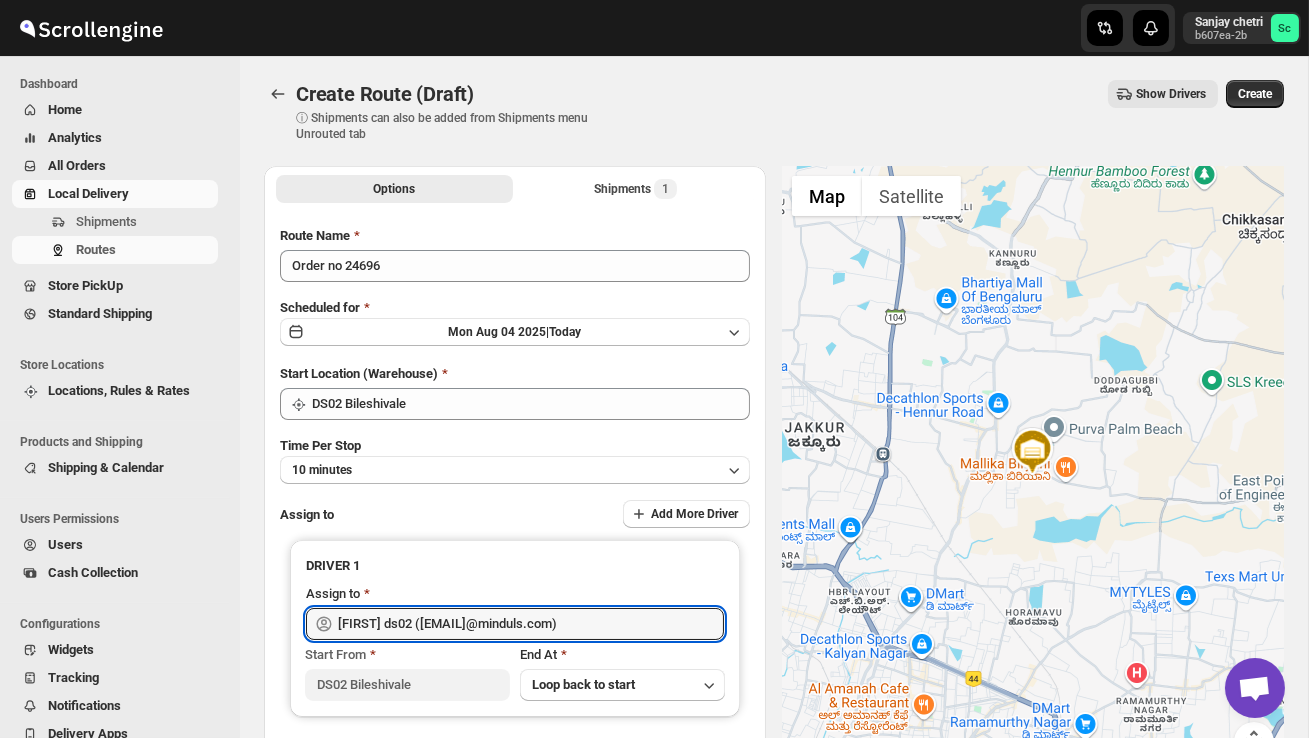 type on "[FIRST] ds02 ([EMAIL]@minduls.com)" 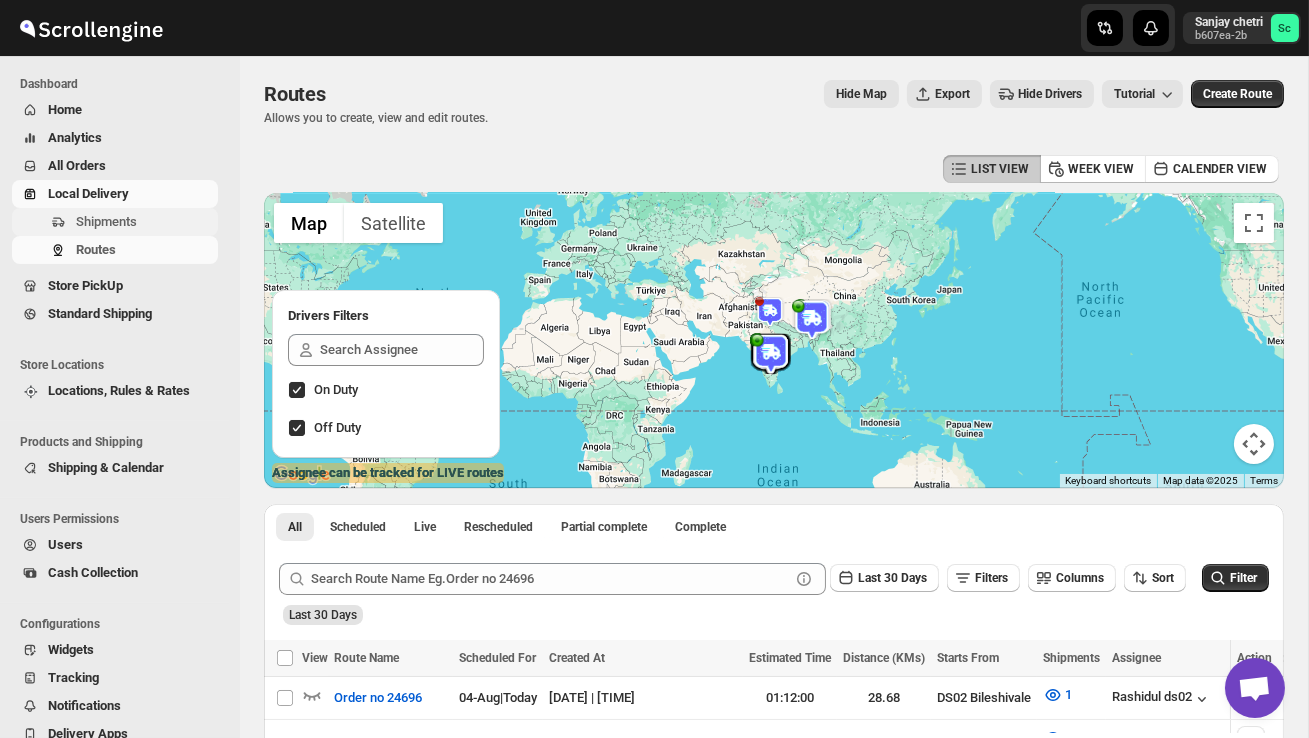 click on "Shipments" at bounding box center (145, 222) 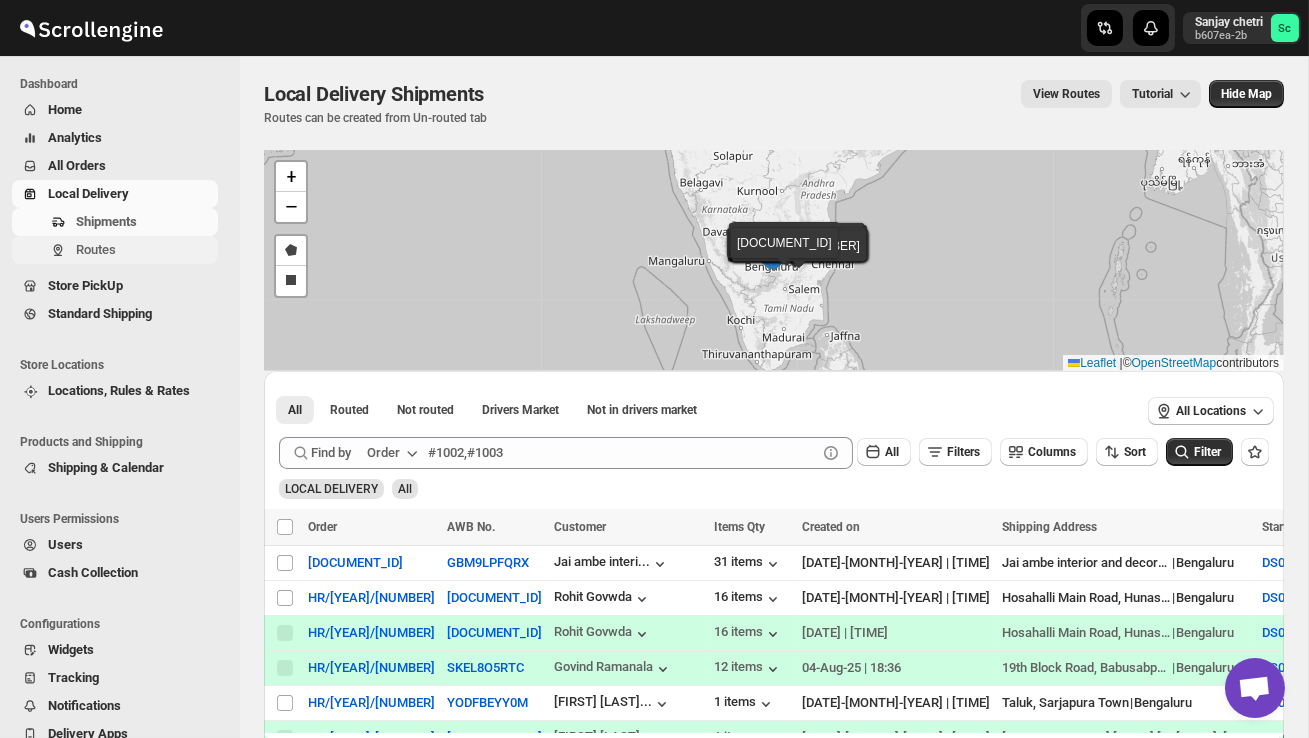 click on "Routes" at bounding box center [145, 250] 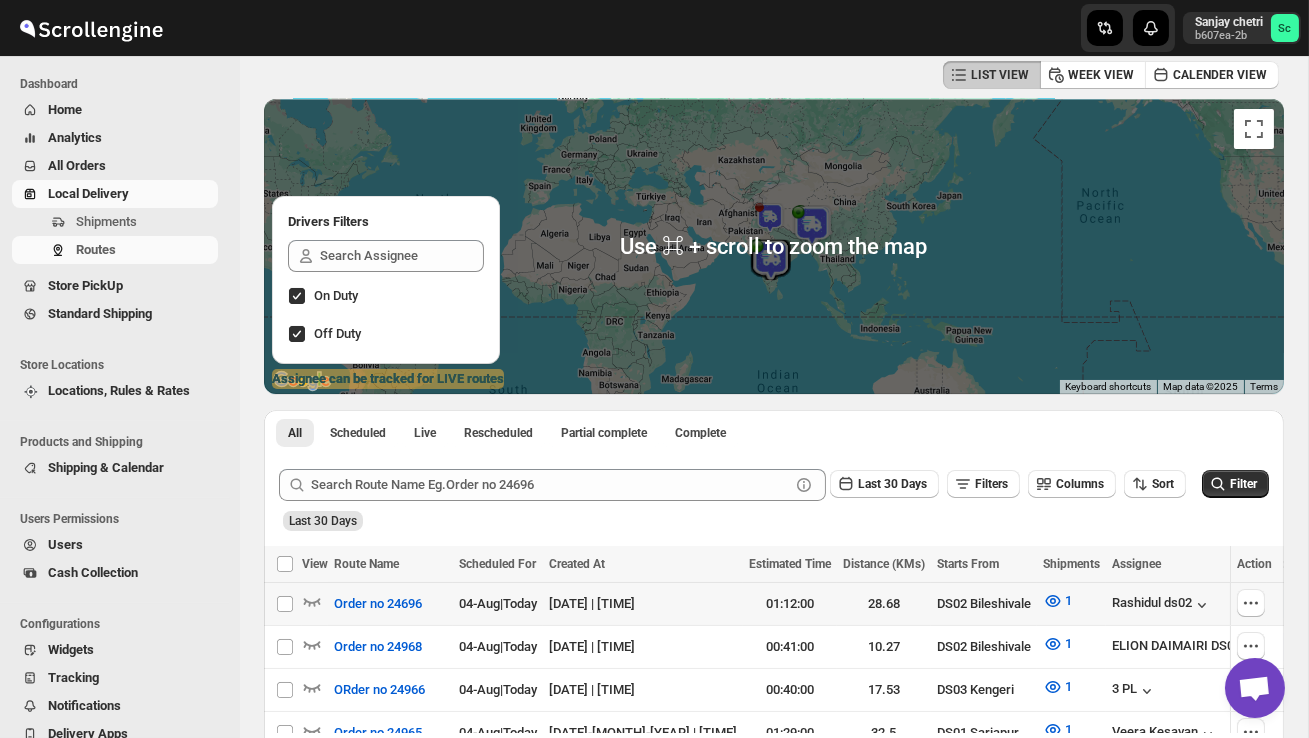 scroll, scrollTop: 258, scrollLeft: 0, axis: vertical 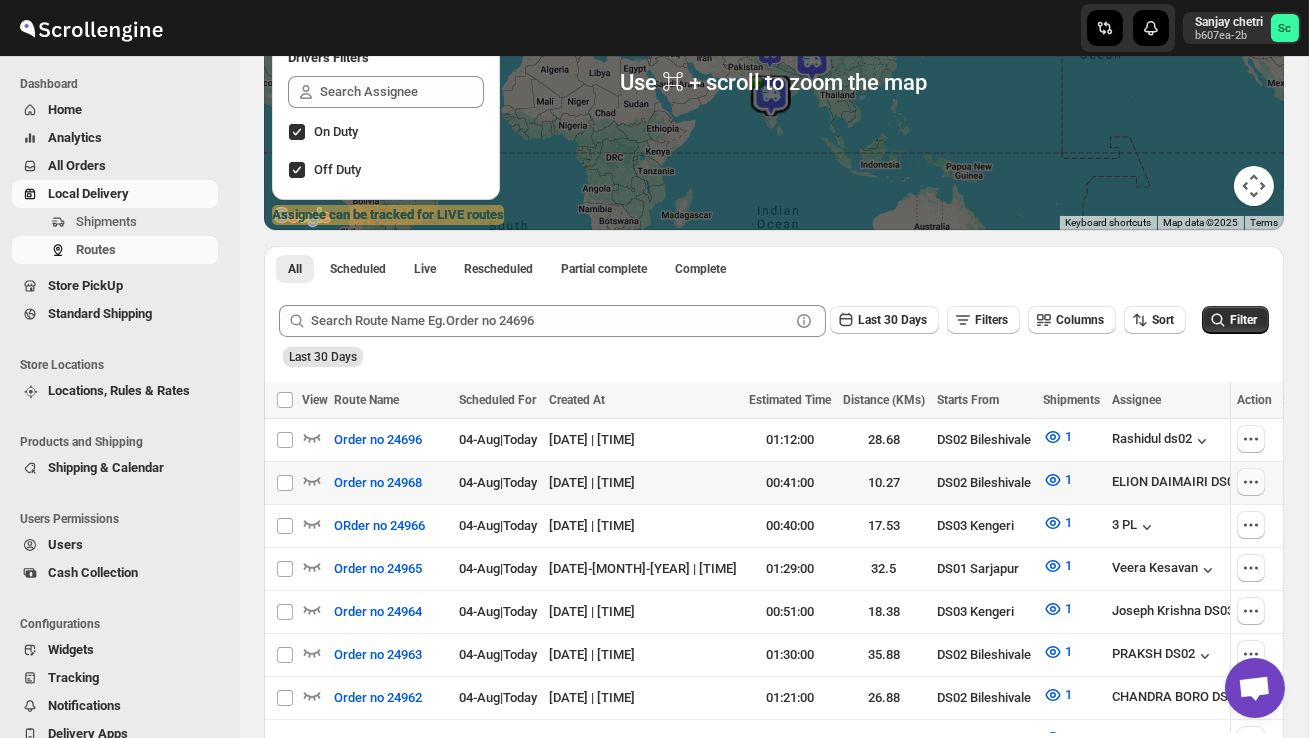 click 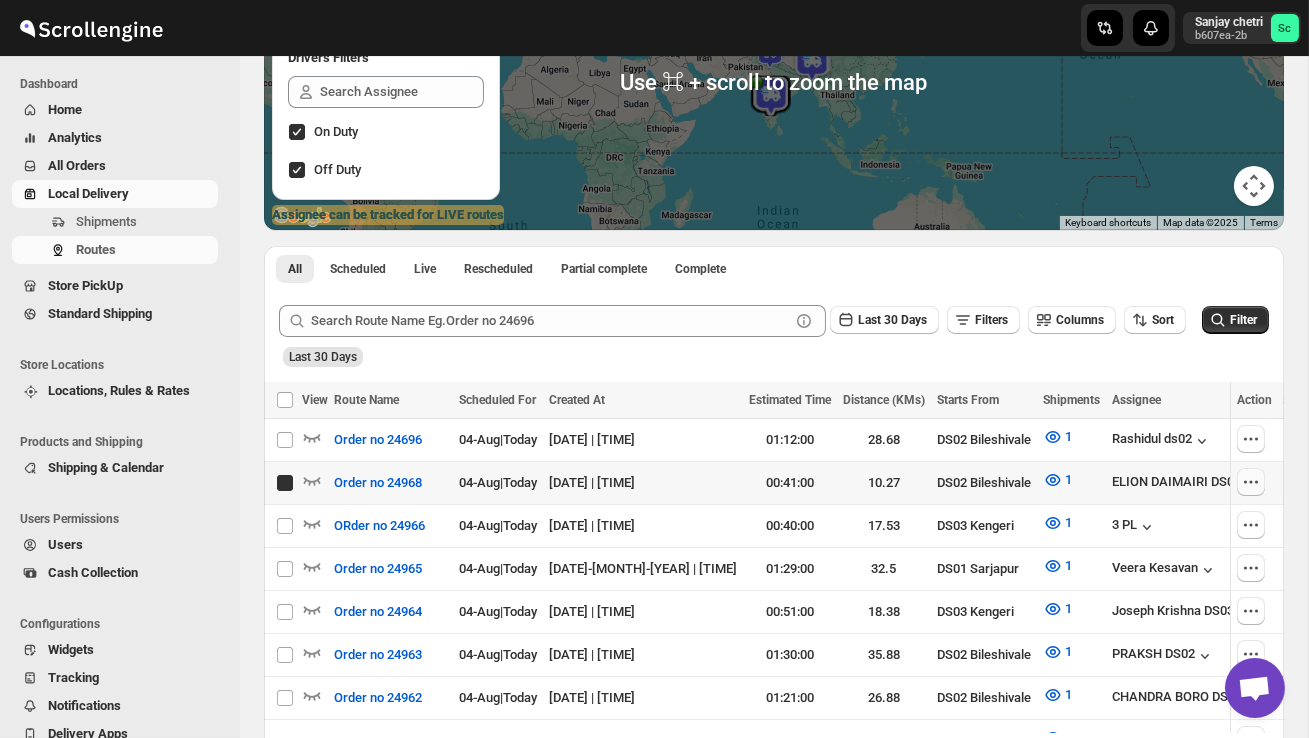 checkbox on "true" 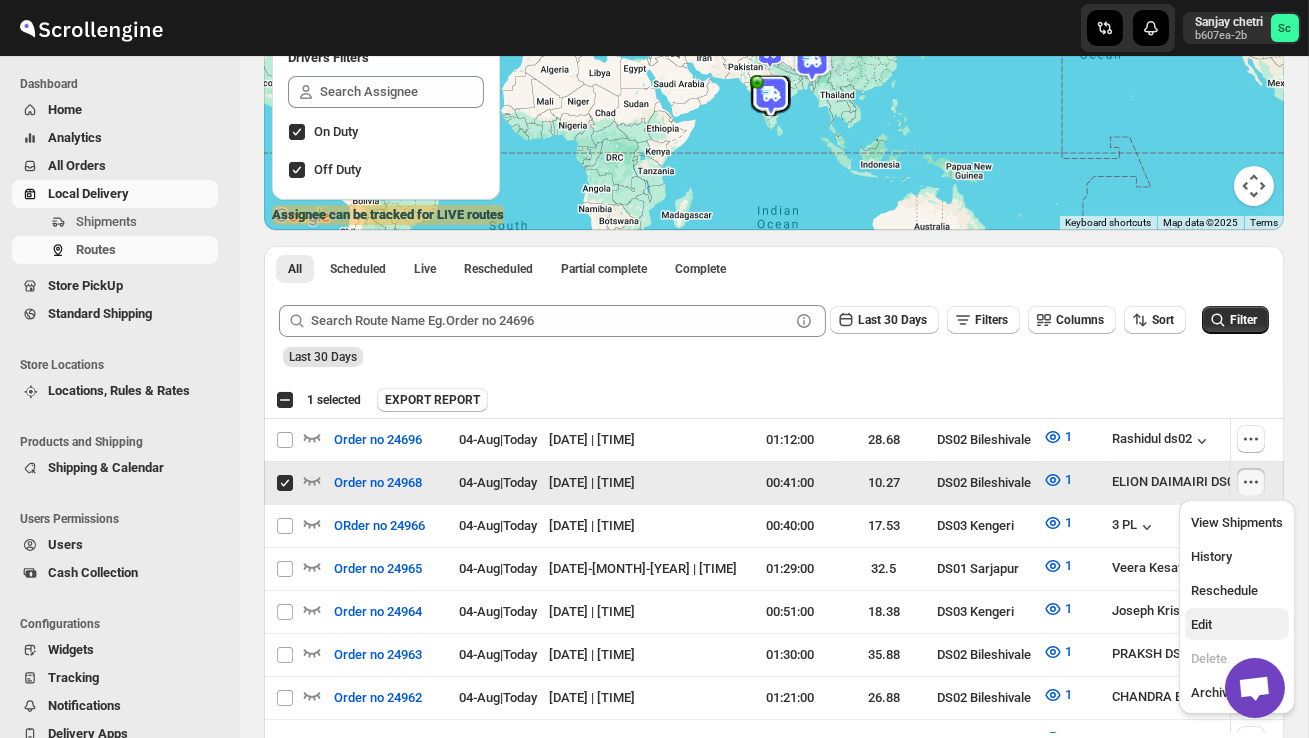 click on "Edit" at bounding box center (1237, 624) 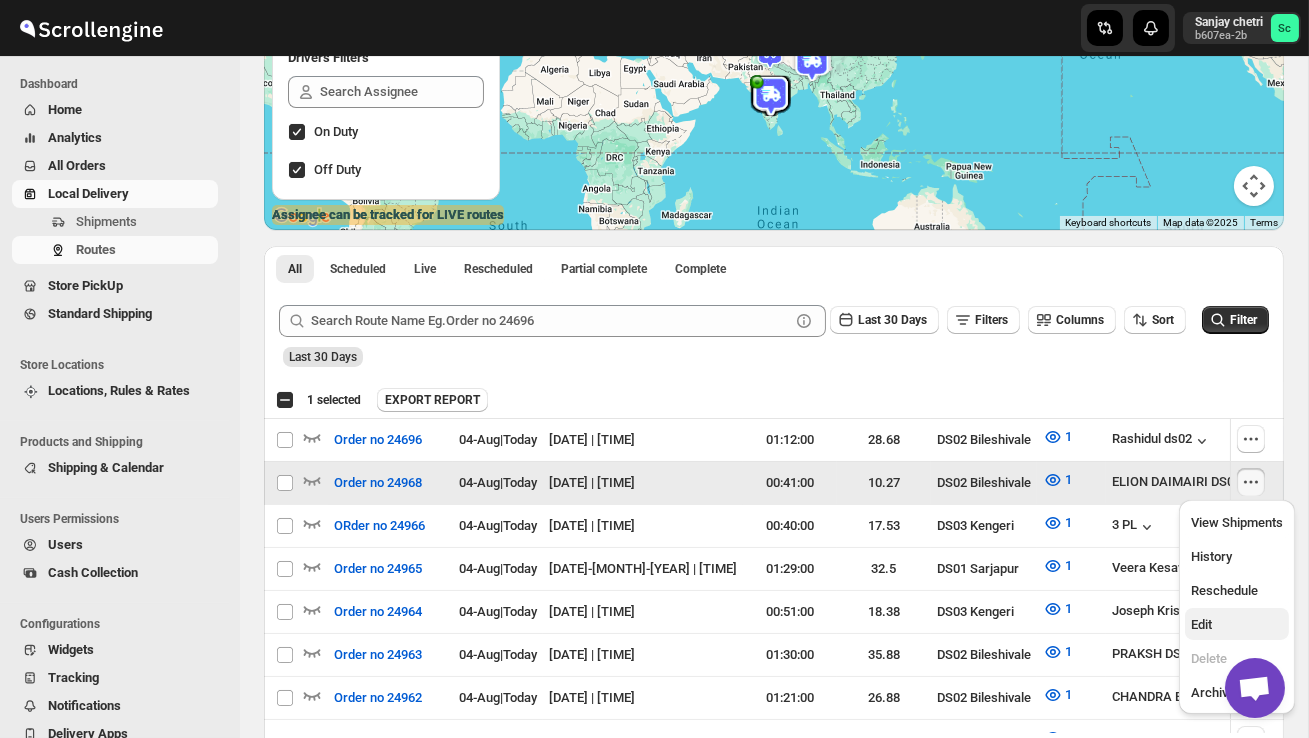 scroll, scrollTop: 0, scrollLeft: 0, axis: both 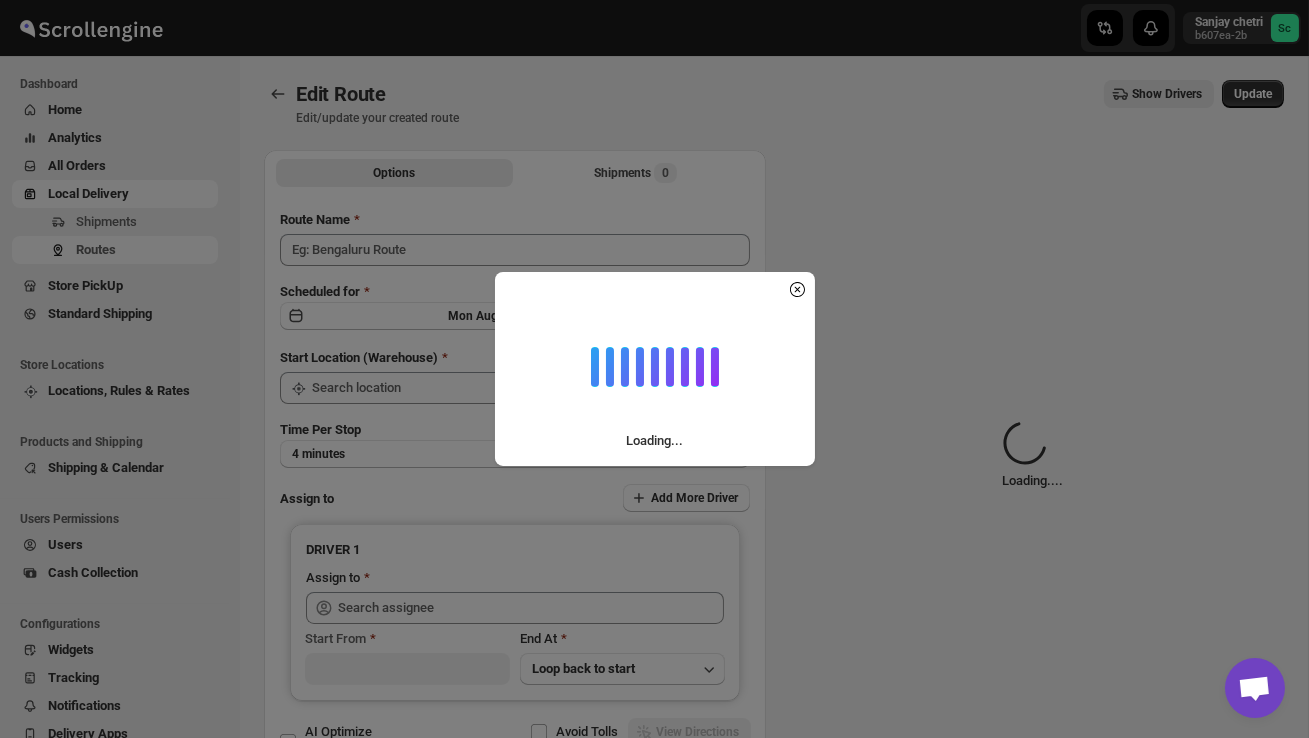 type on "Order no 24968" 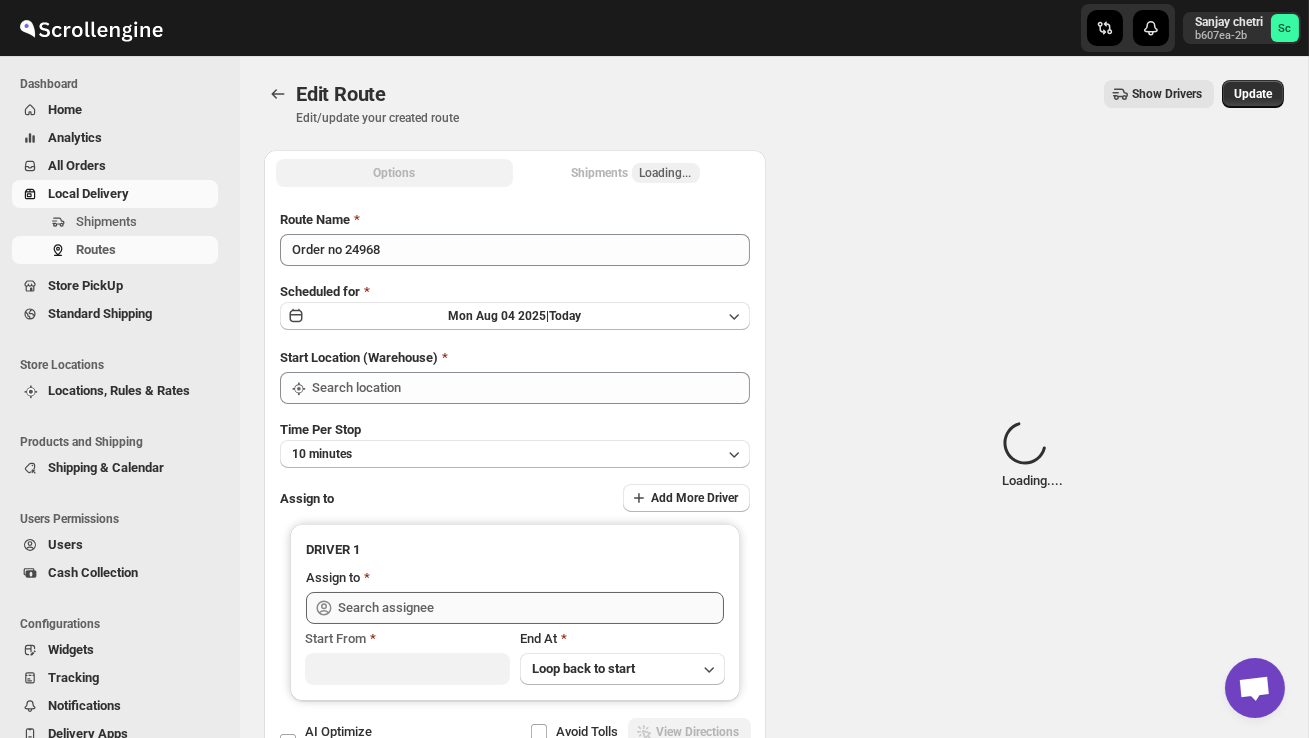type on "DS02 Bileshivale" 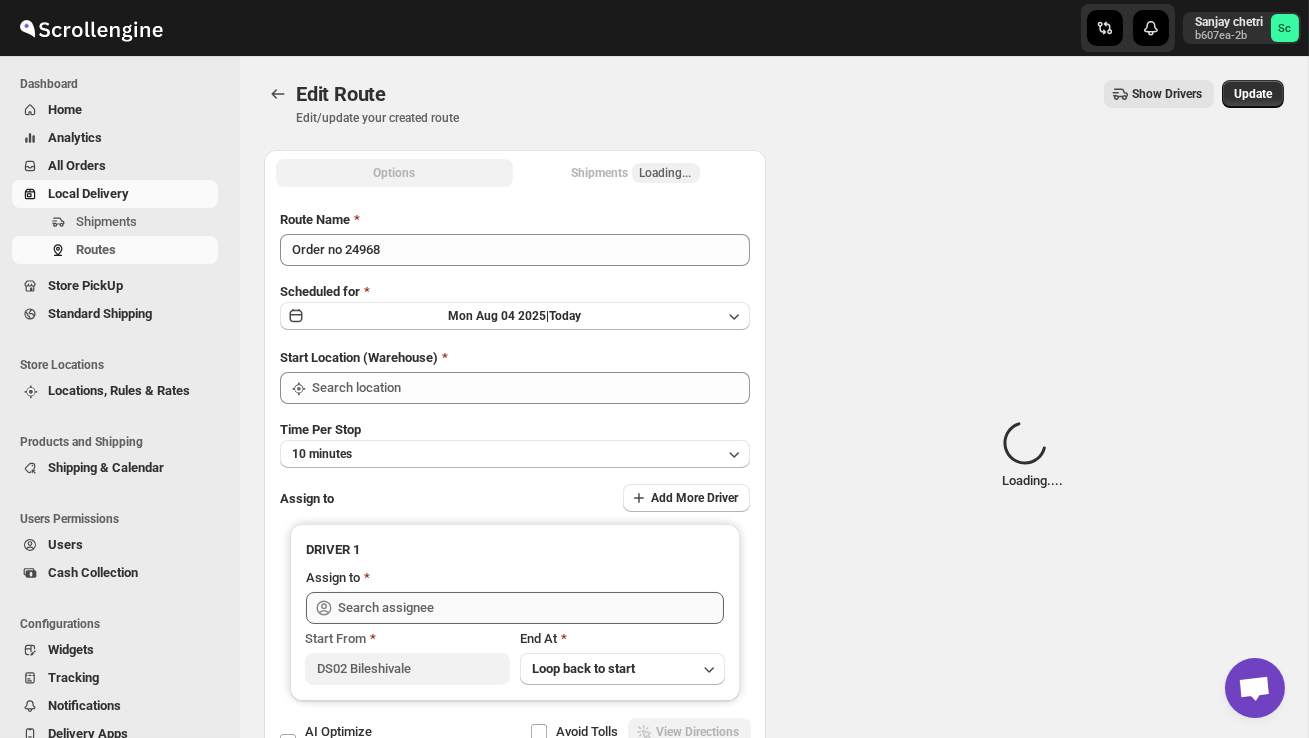 type on "DS02 Bileshivale" 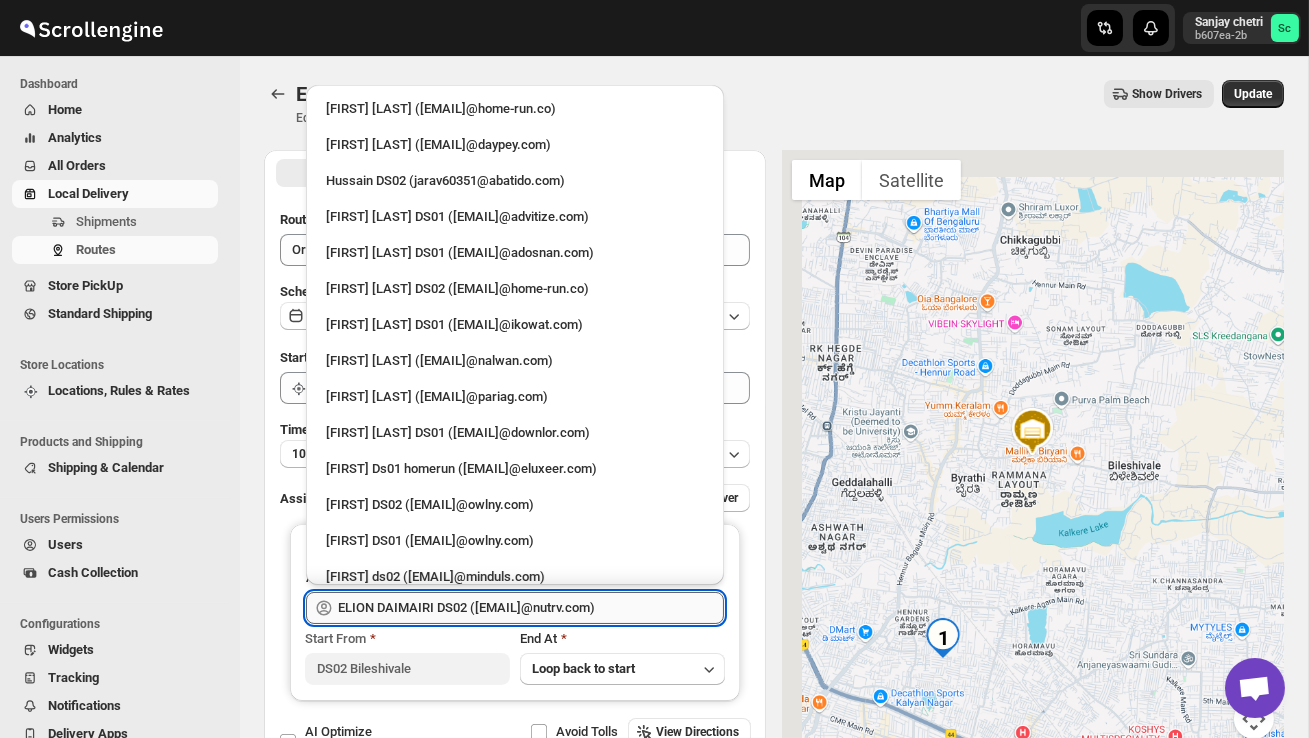 click on "ELION DAIMAIRI DS02 ([EMAIL]@nutrv.com)" at bounding box center (531, 608) 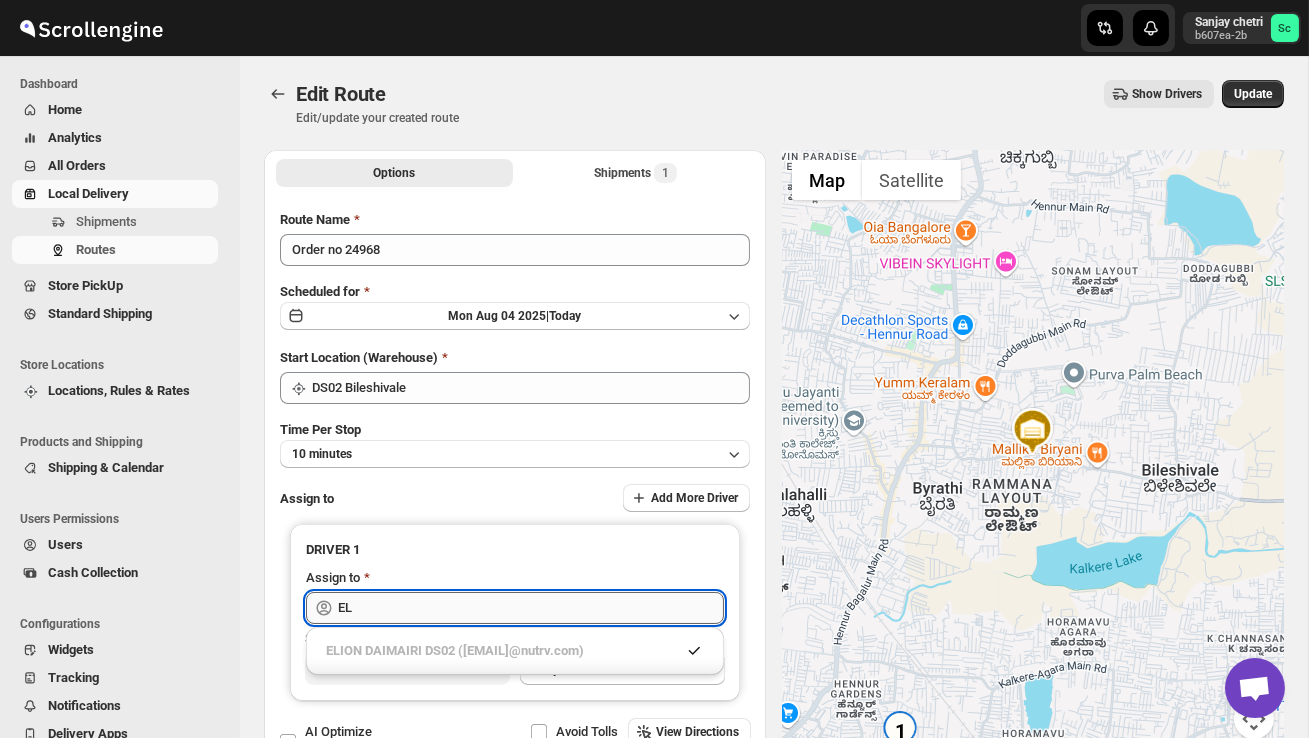 type on "E" 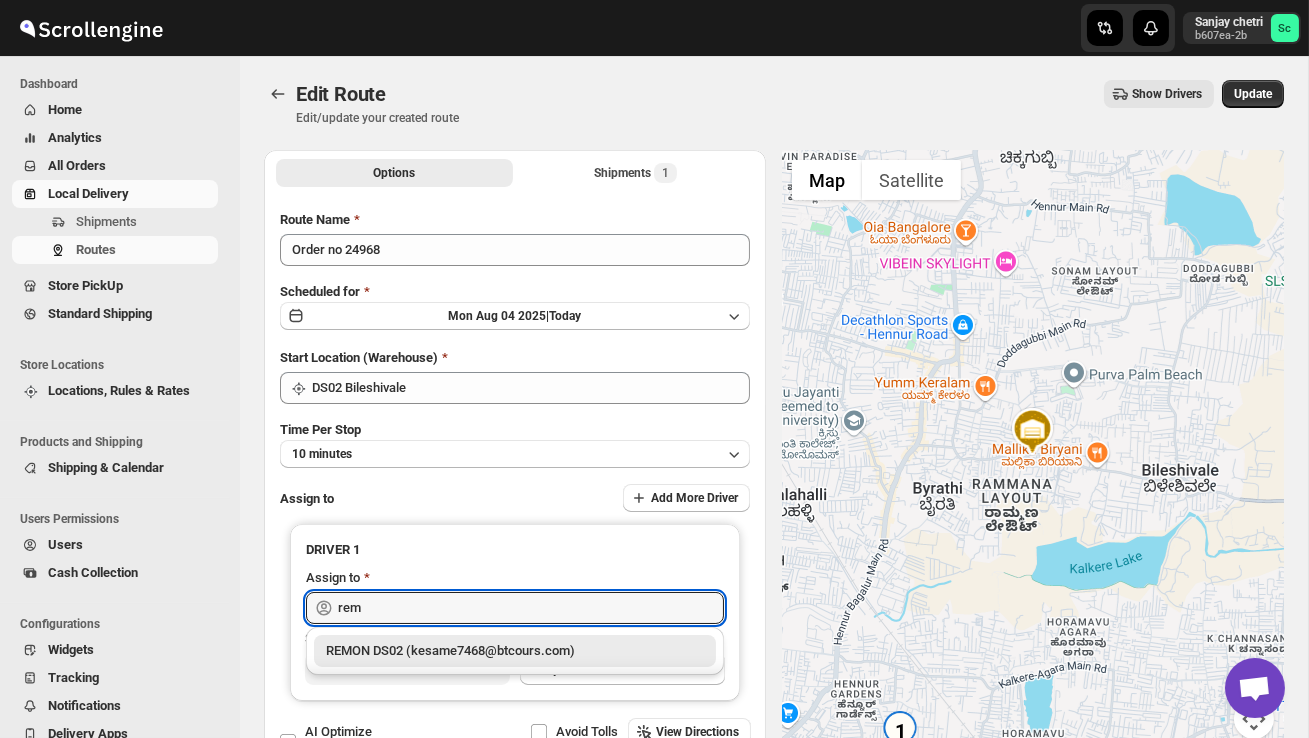 click on "REMON DS02 (kesame7468@btcours.com)" at bounding box center (515, 651) 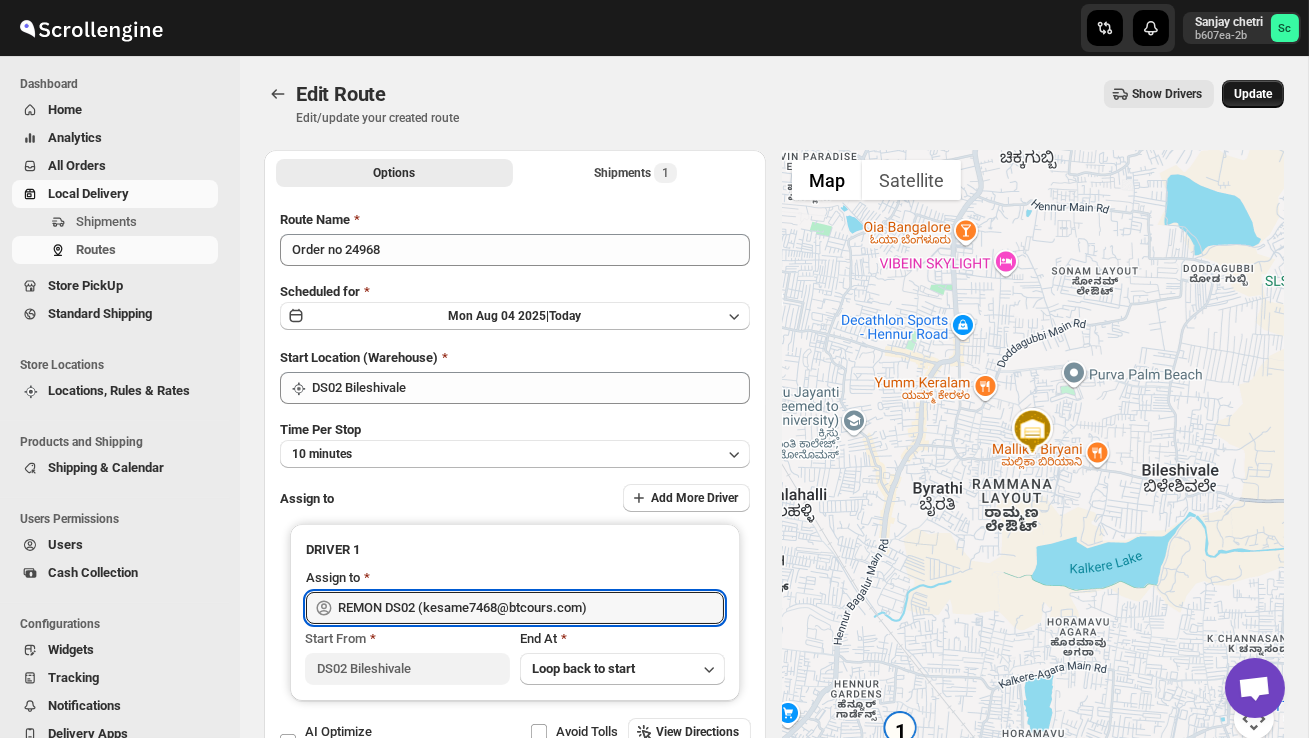 type on "REMON DS02 (kesame7468@btcours.com)" 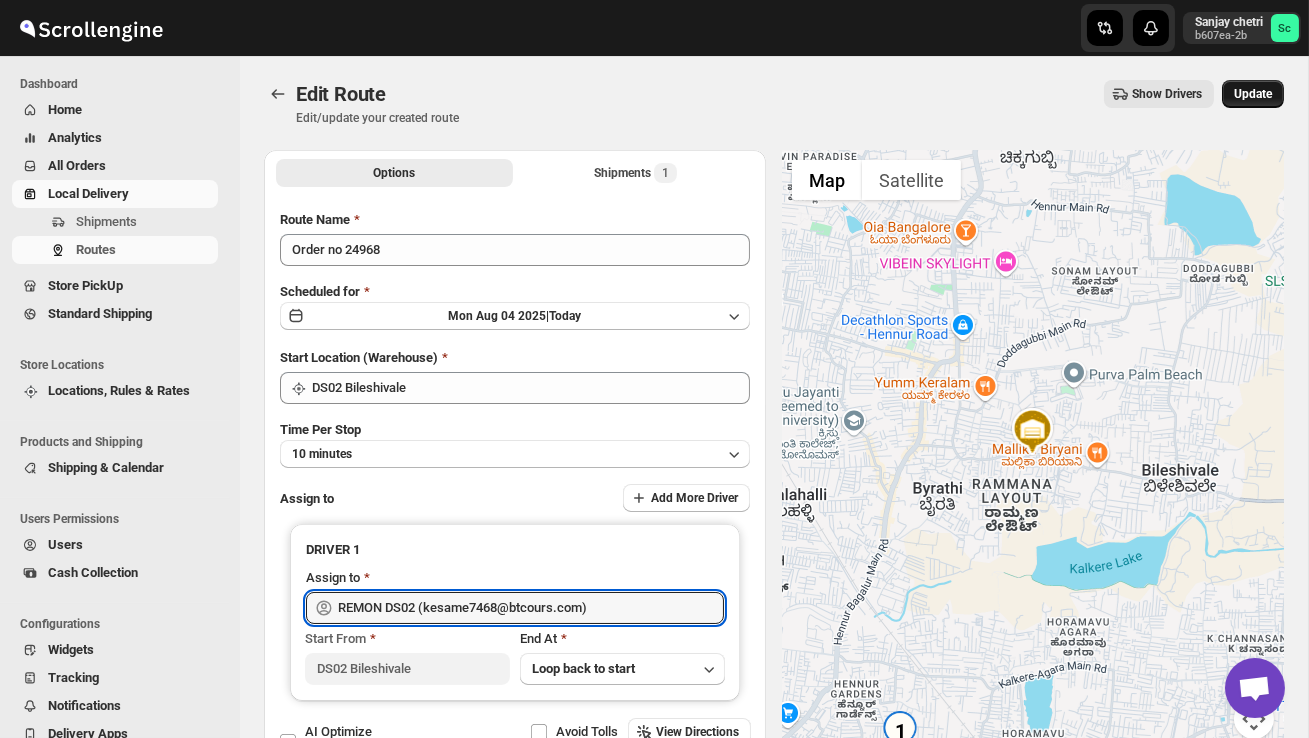 click on "Update" at bounding box center [1253, 94] 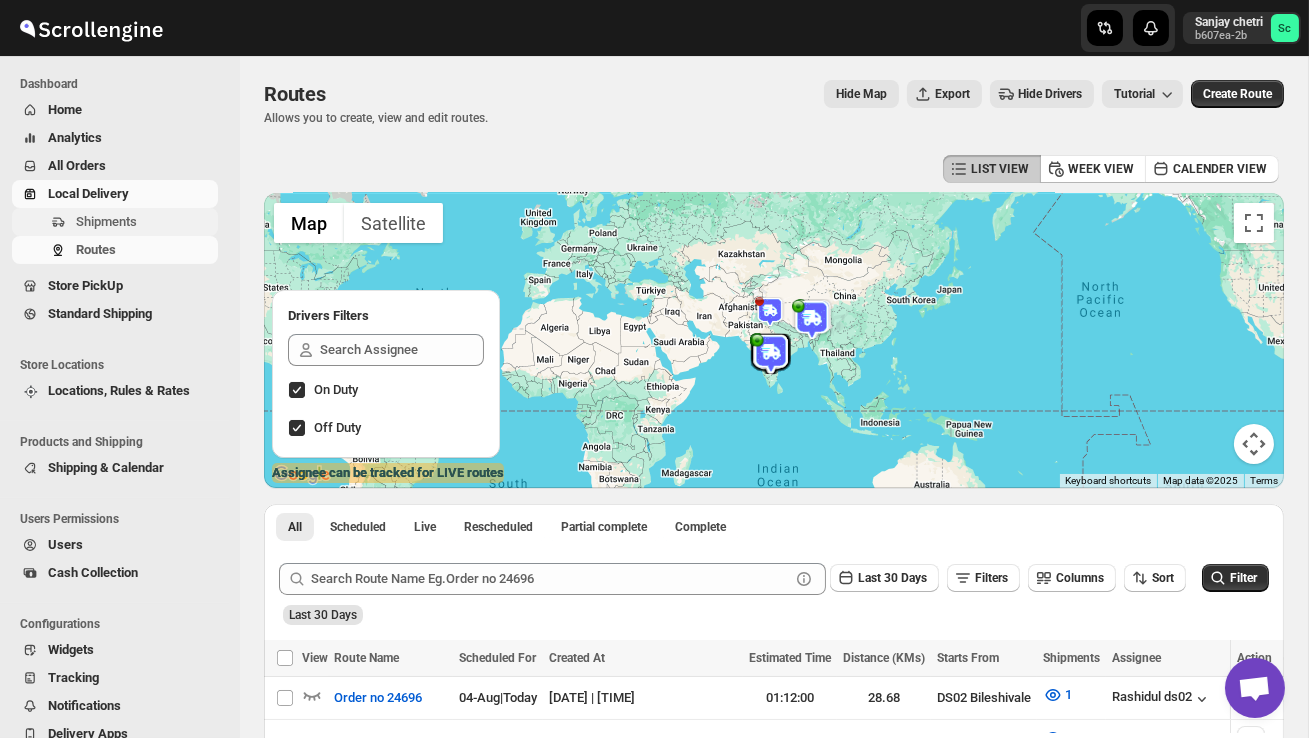 click on "Shipments" at bounding box center (145, 222) 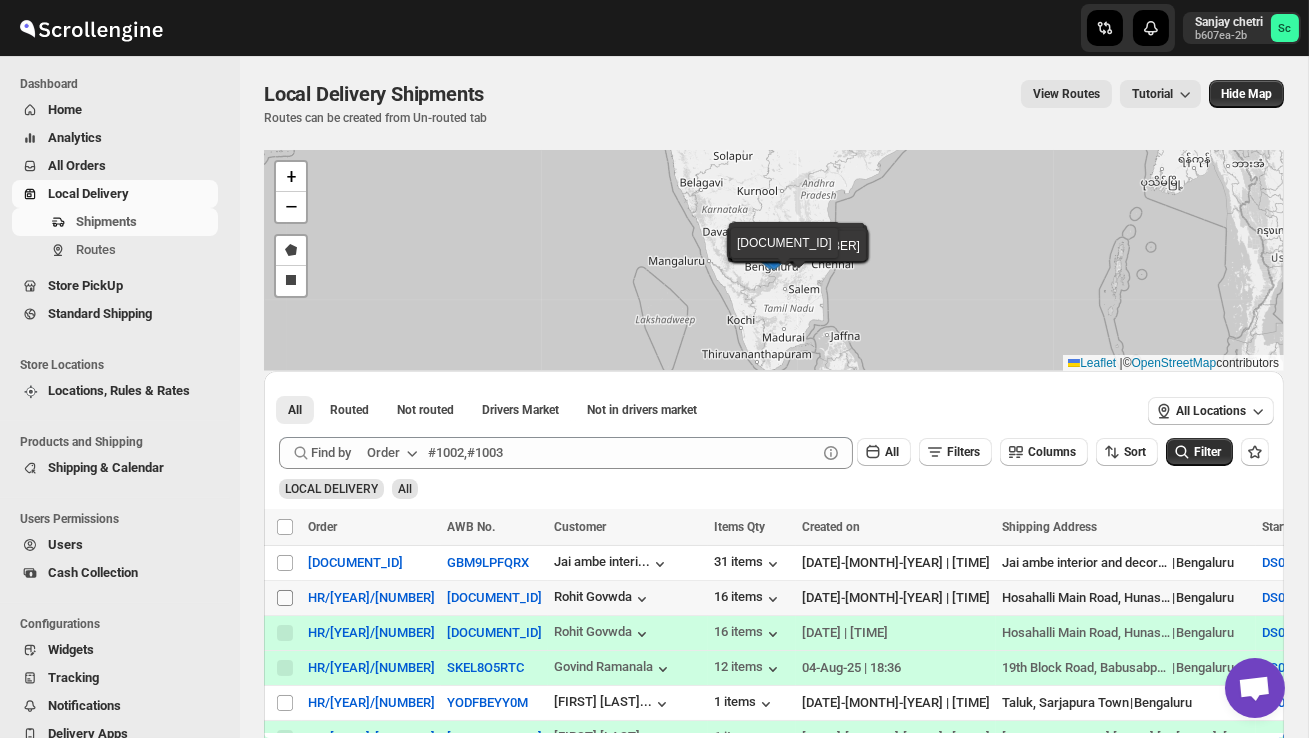 click on "Select shipment" at bounding box center [285, 598] 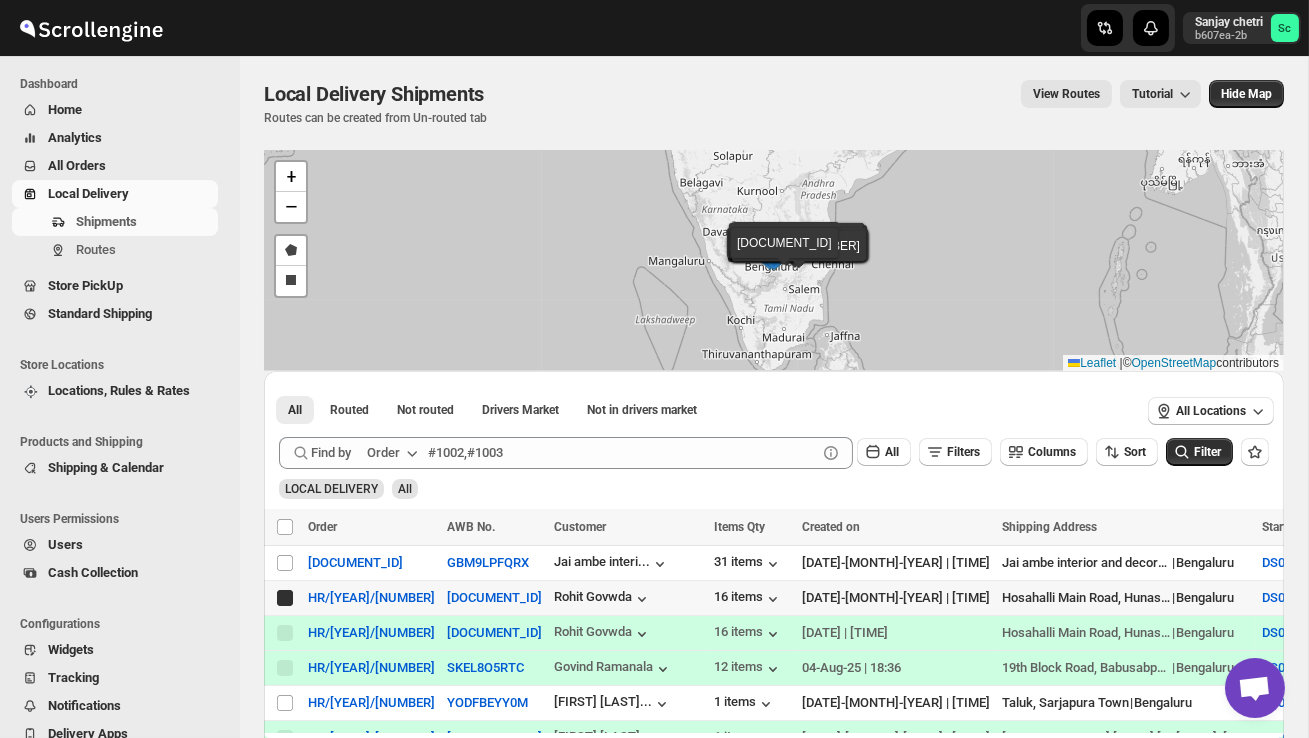 checkbox on "true" 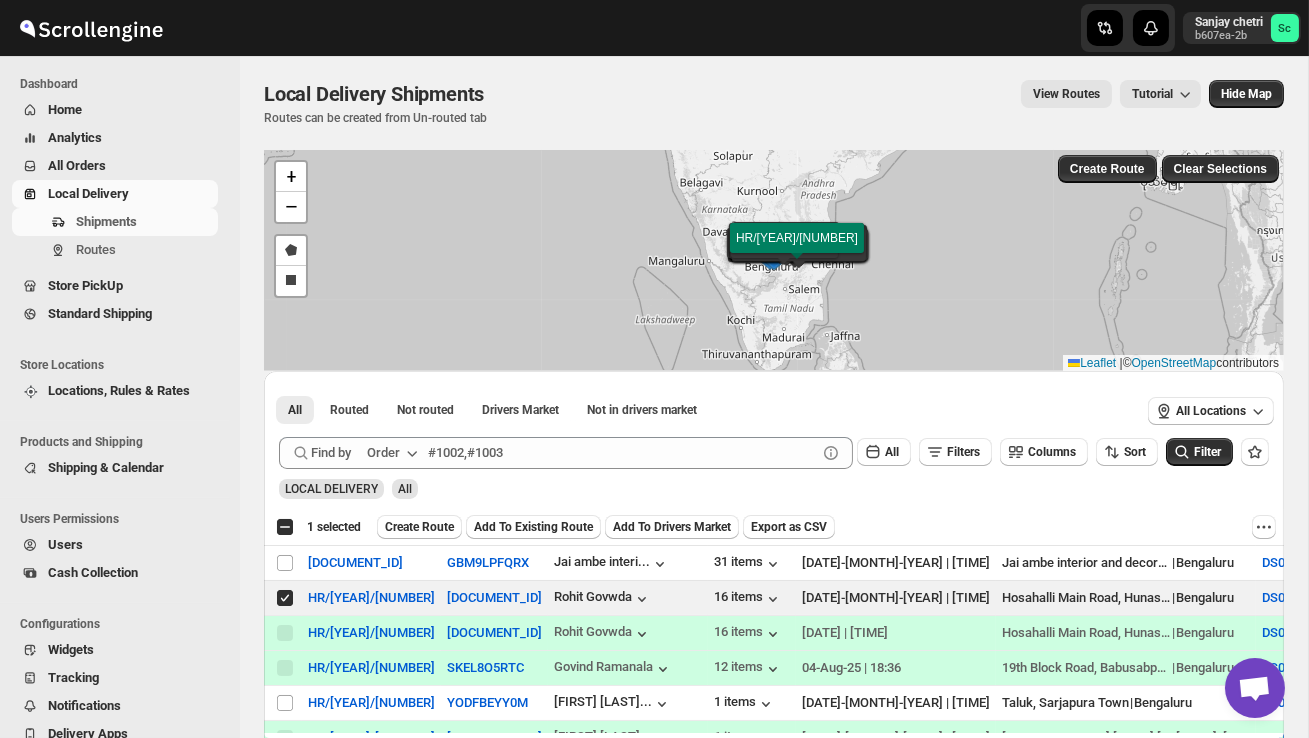 click on "Create Route" at bounding box center [419, 527] 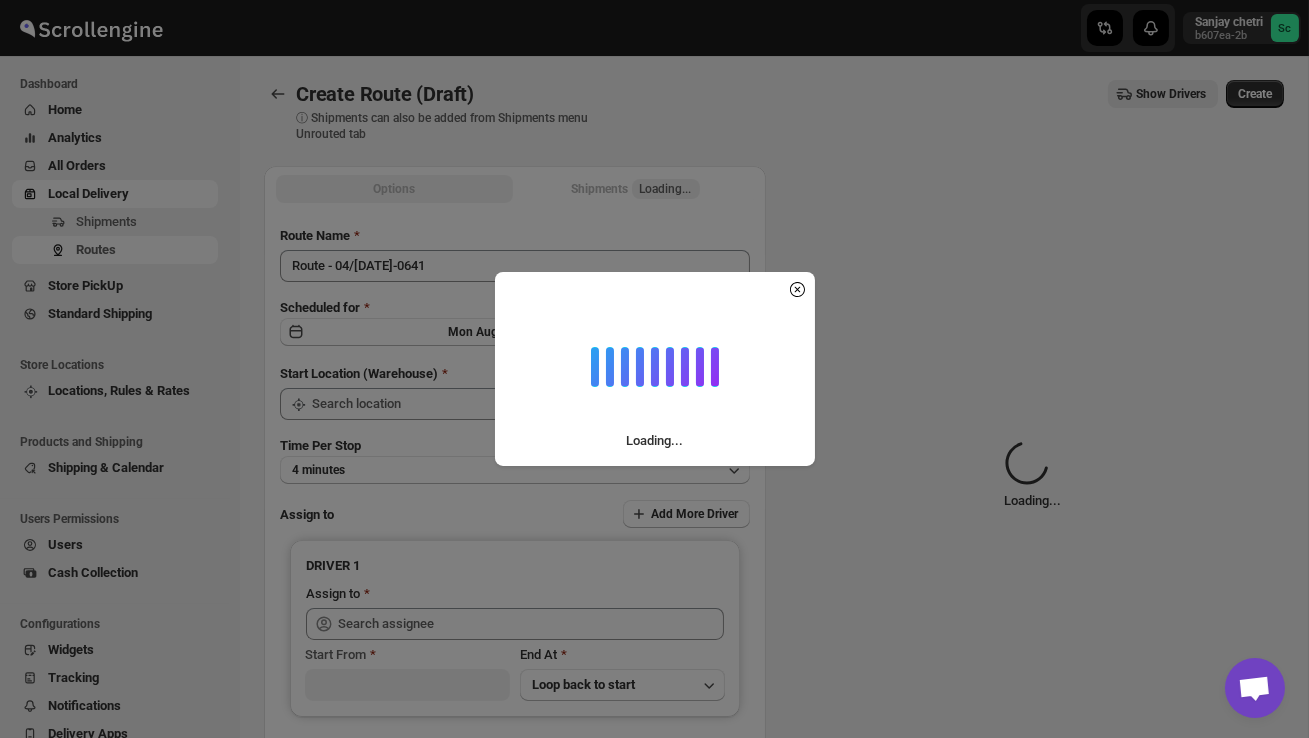 type on "DS02 Bileshivale" 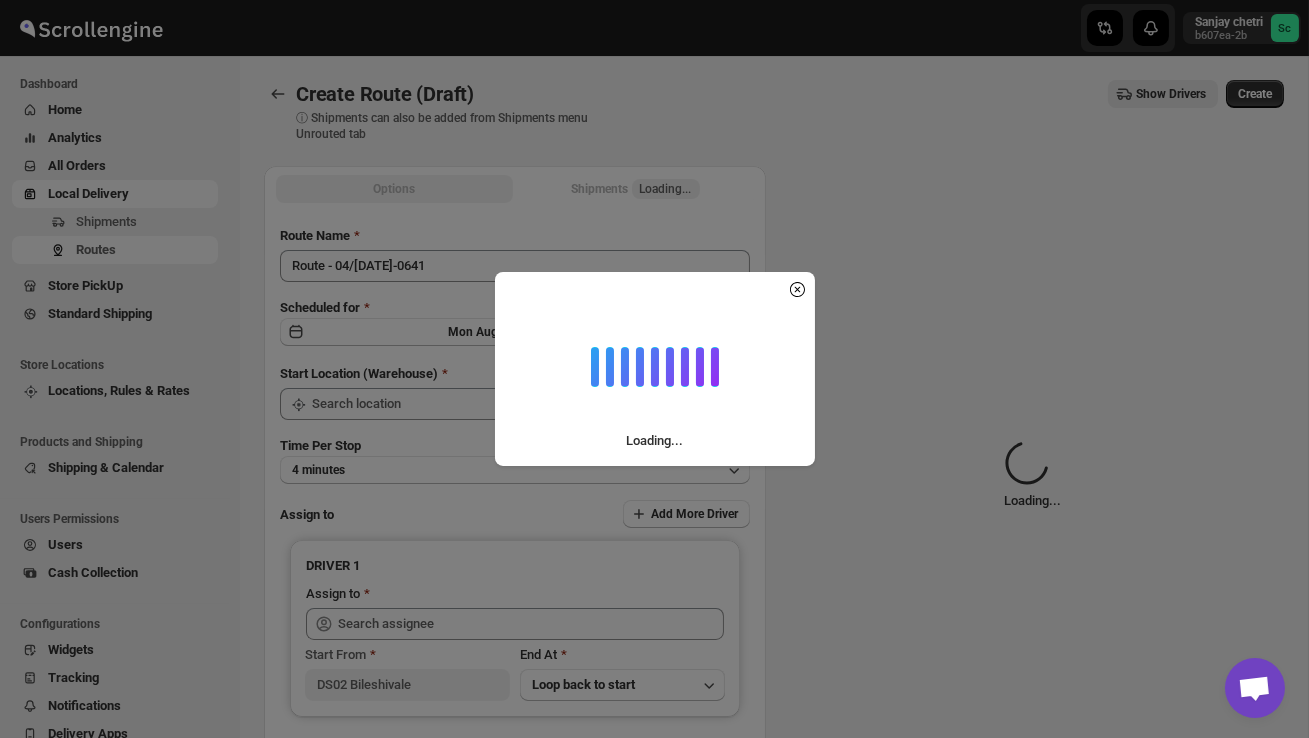 type on "DS02 Bileshivale" 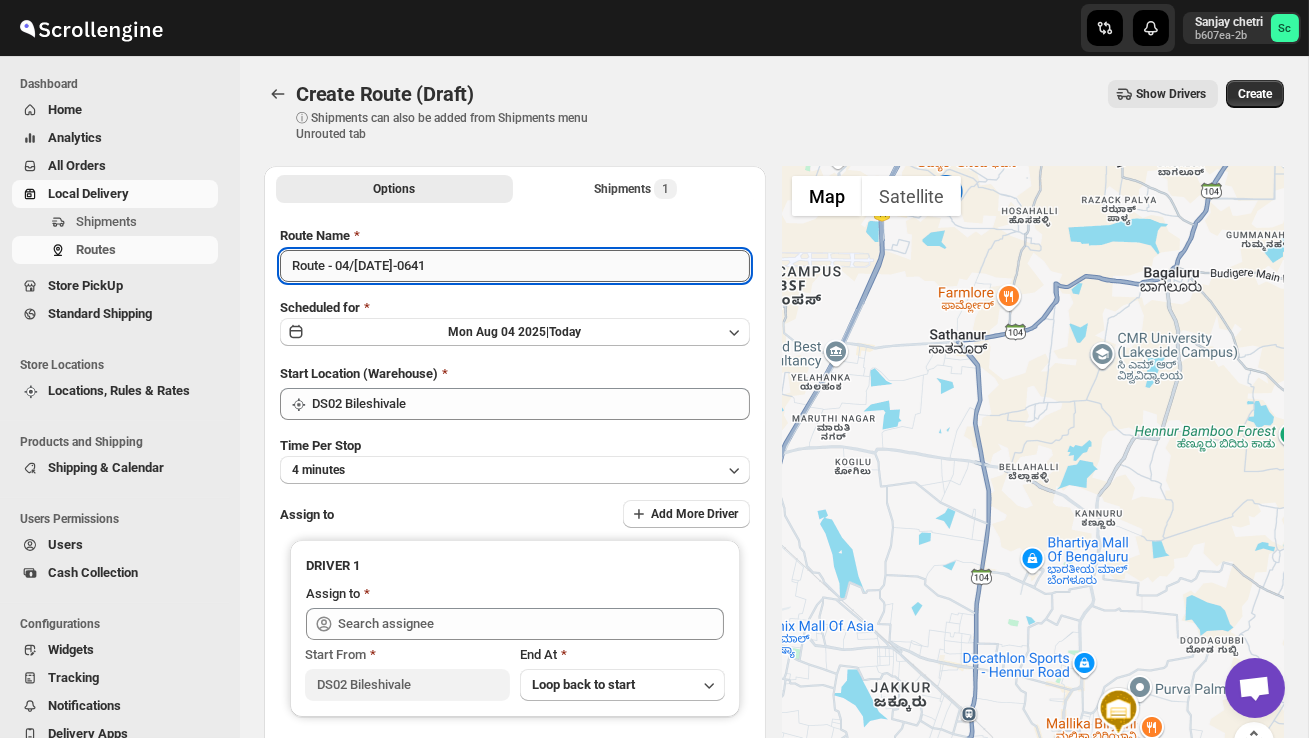 click on "Route - 04/[DATE]-0641" at bounding box center (515, 266) 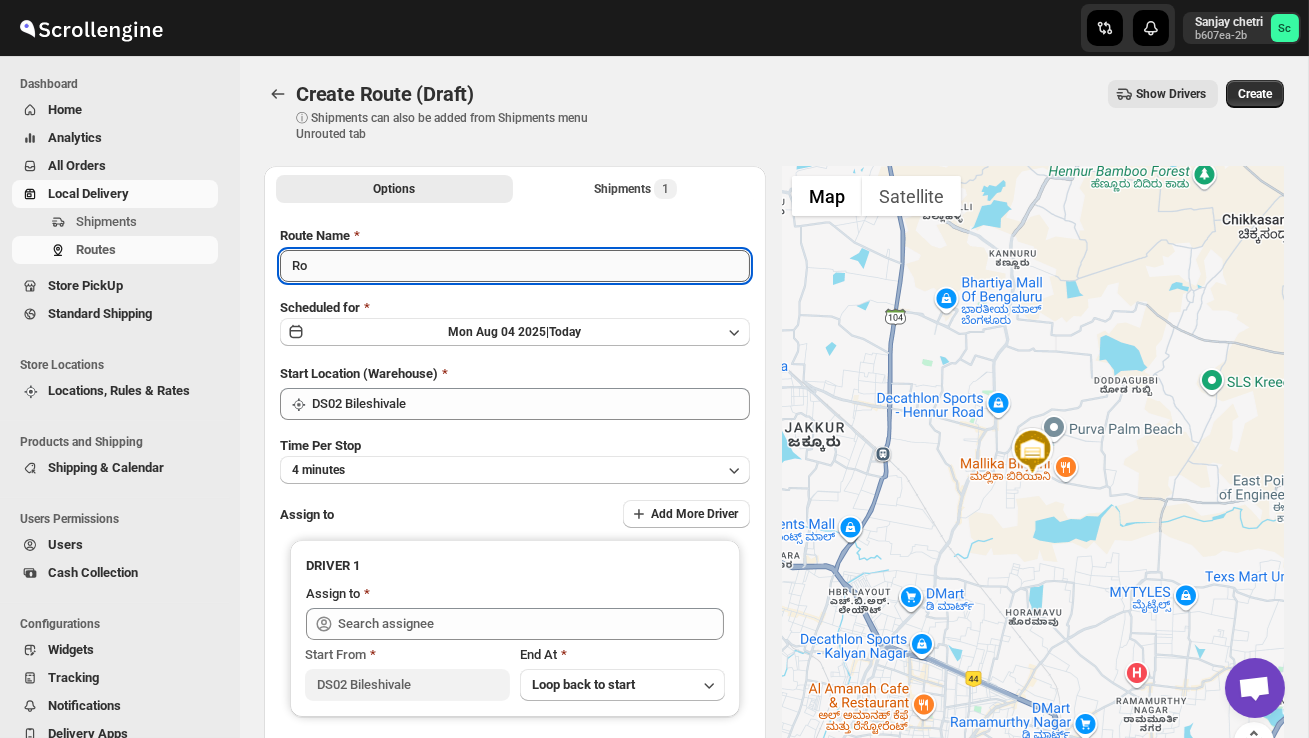 type on "R" 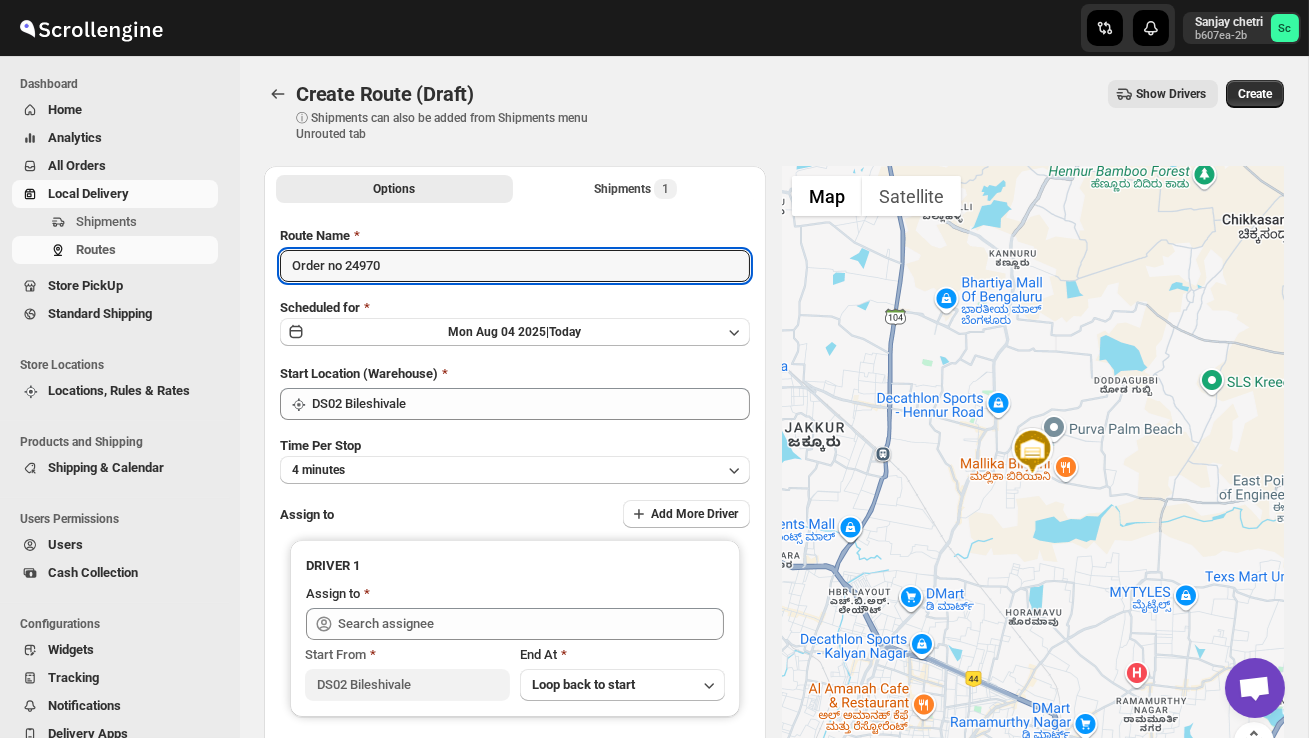 type on "Order no 24970" 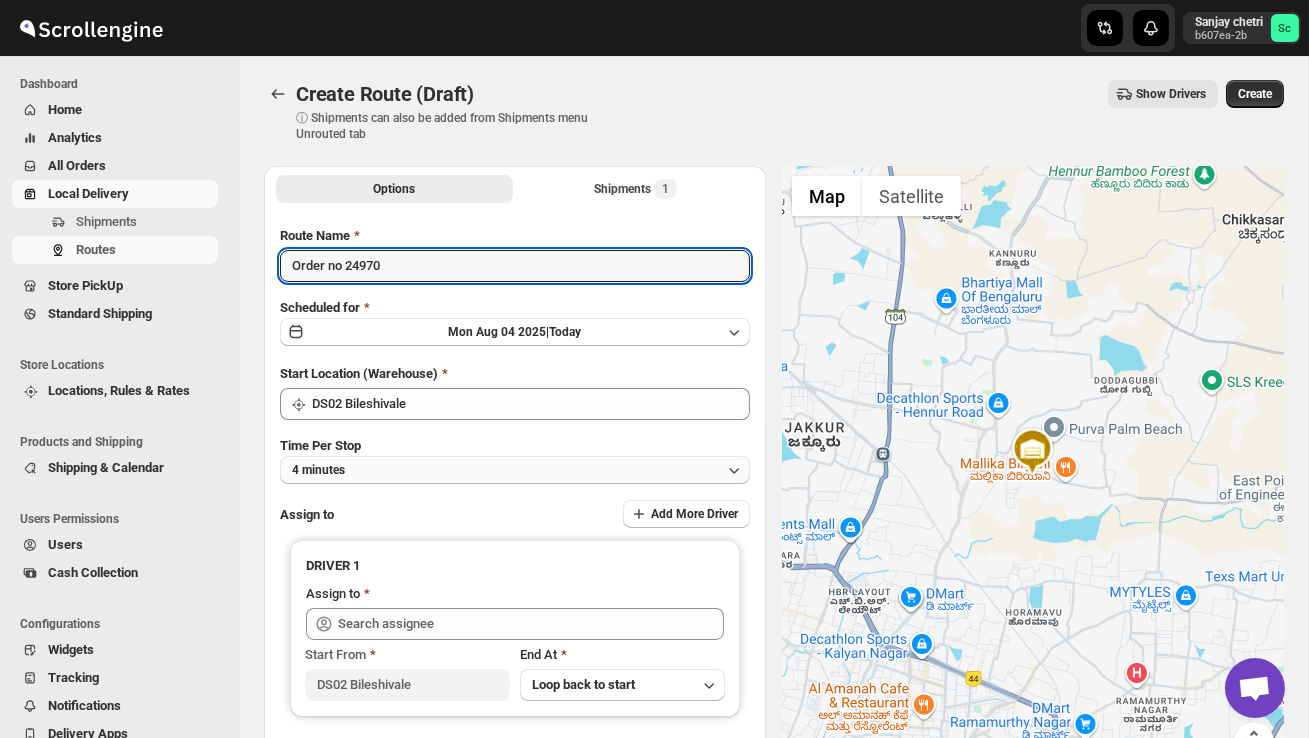 click on "4 minutes" at bounding box center (515, 470) 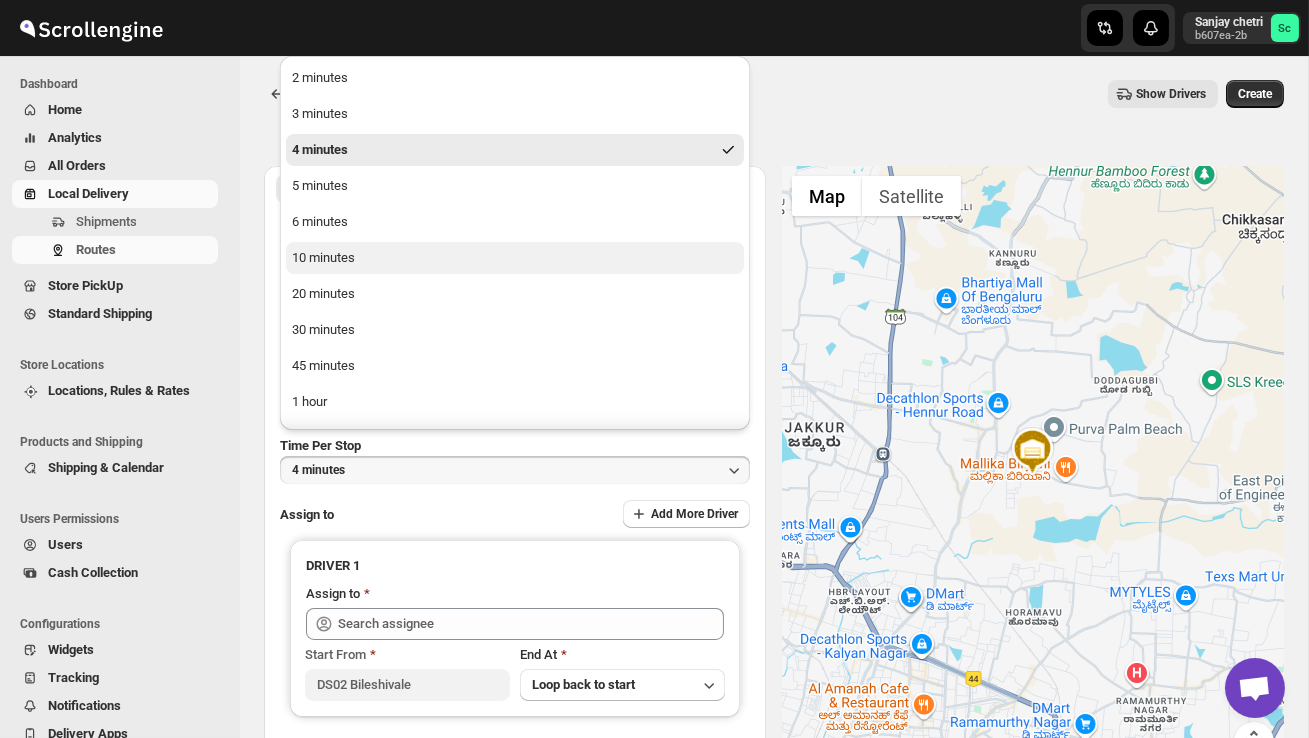 click on "10 minutes" at bounding box center [323, 258] 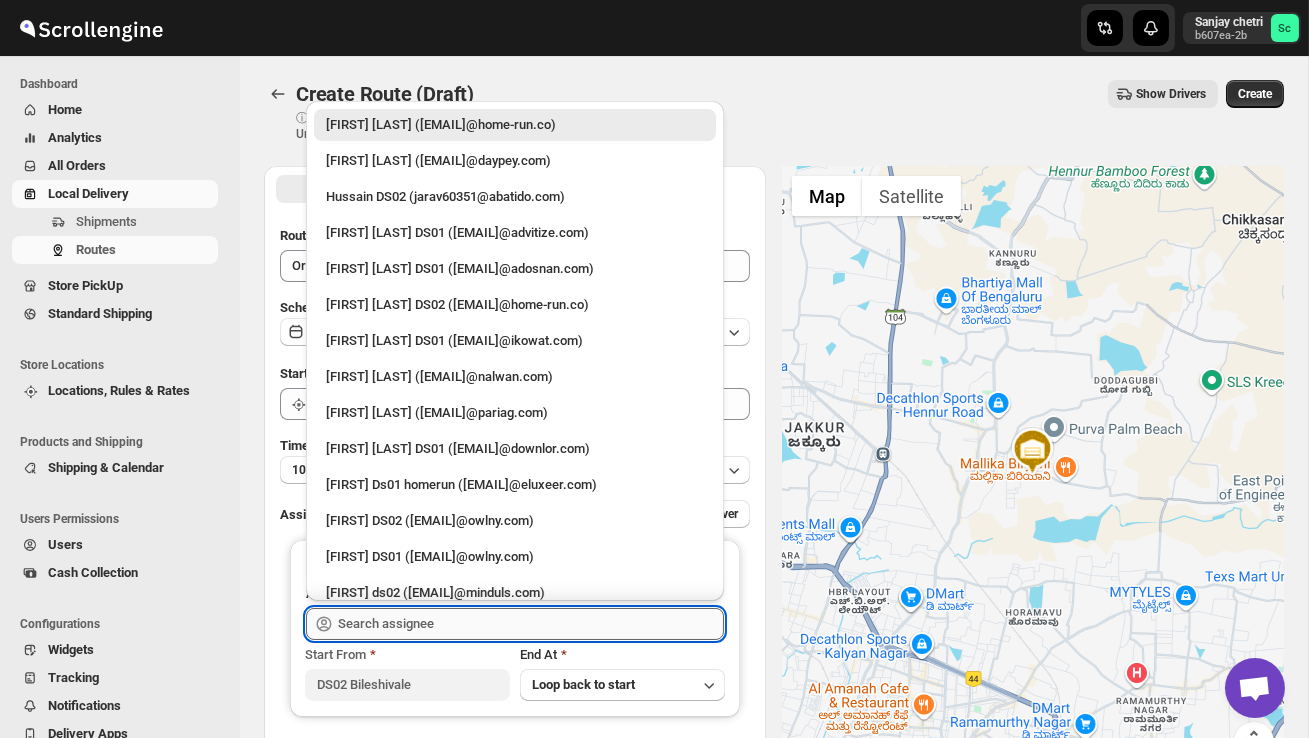 click at bounding box center (531, 624) 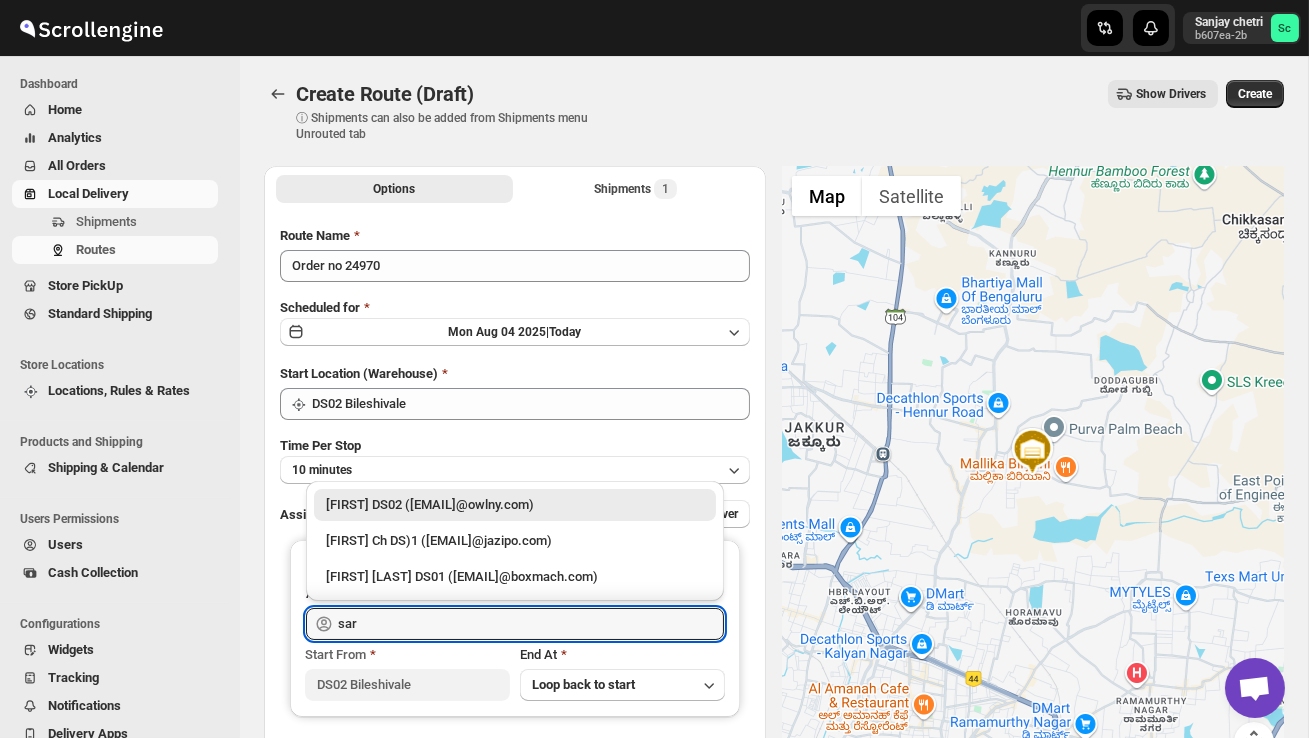 click on "[FIRST] DS02 ([EMAIL]@owlny.com)" at bounding box center (515, 505) 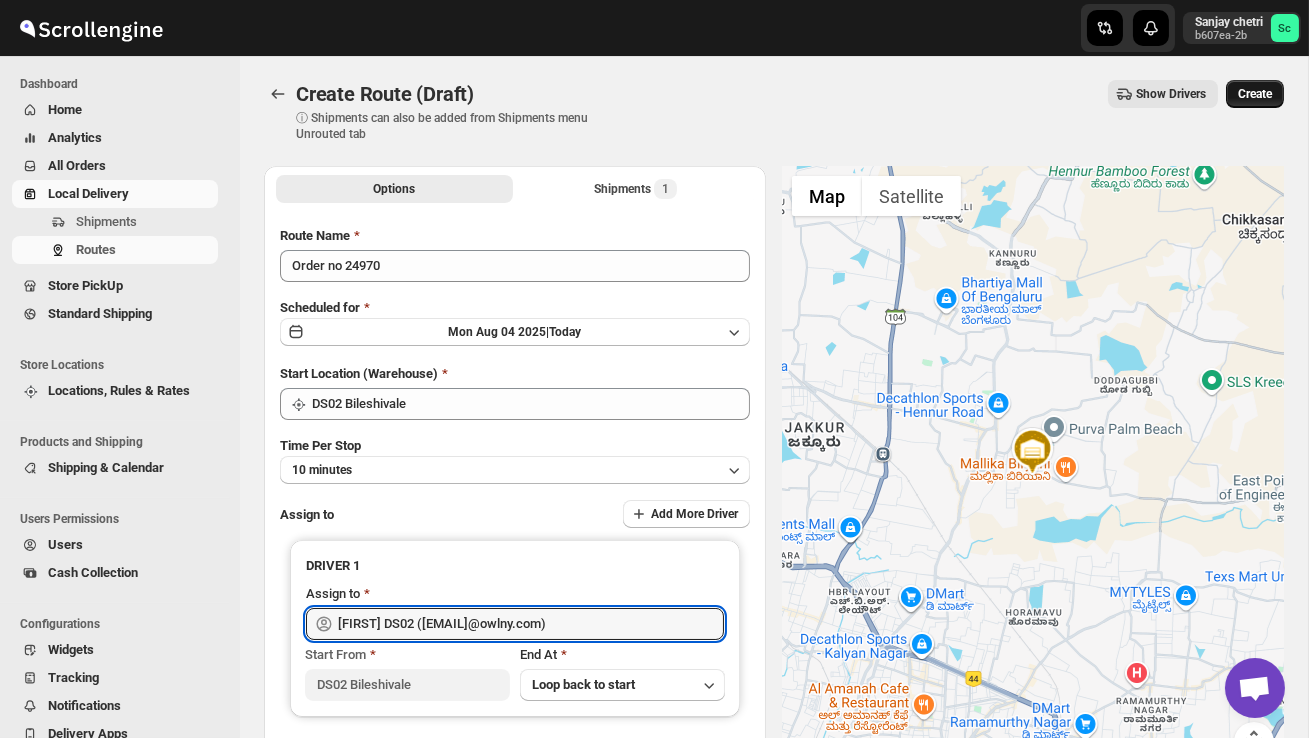 type on "[FIRST] DS02 ([EMAIL]@owlny.com)" 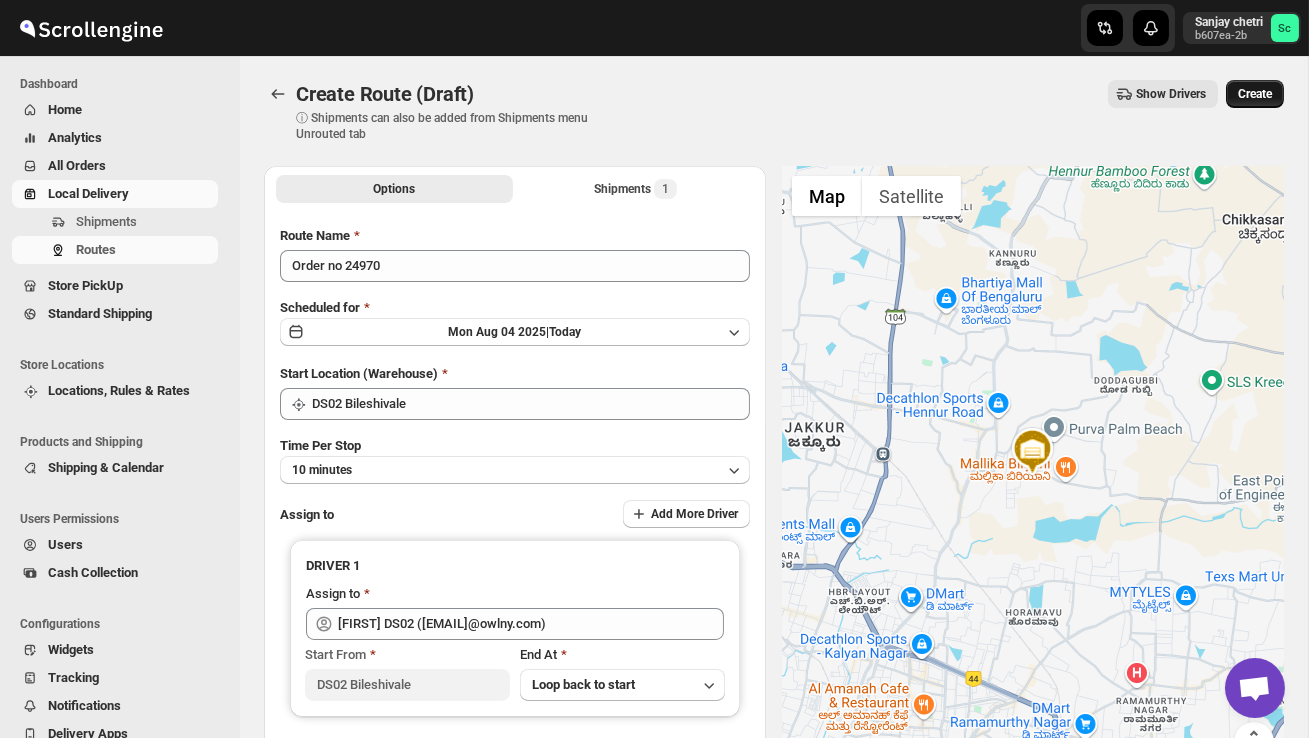 click on "Create" at bounding box center (1255, 94) 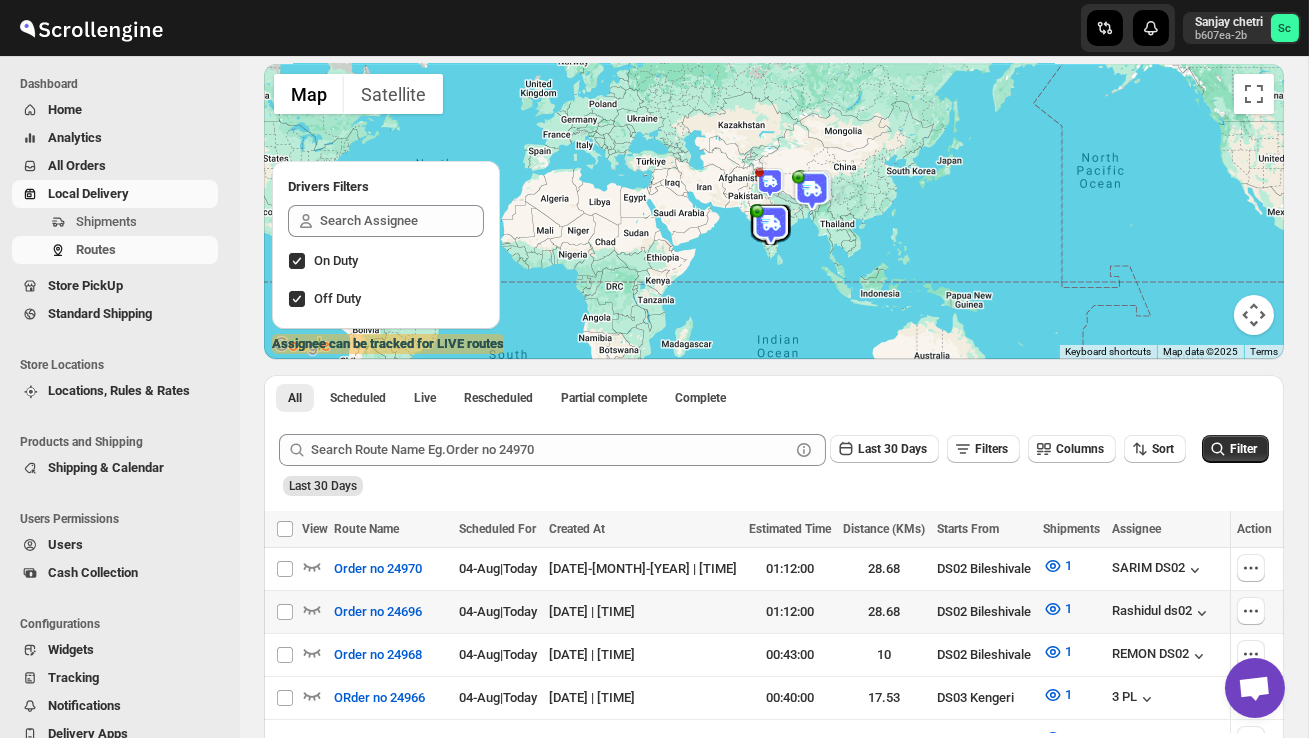 scroll, scrollTop: 138, scrollLeft: 0, axis: vertical 